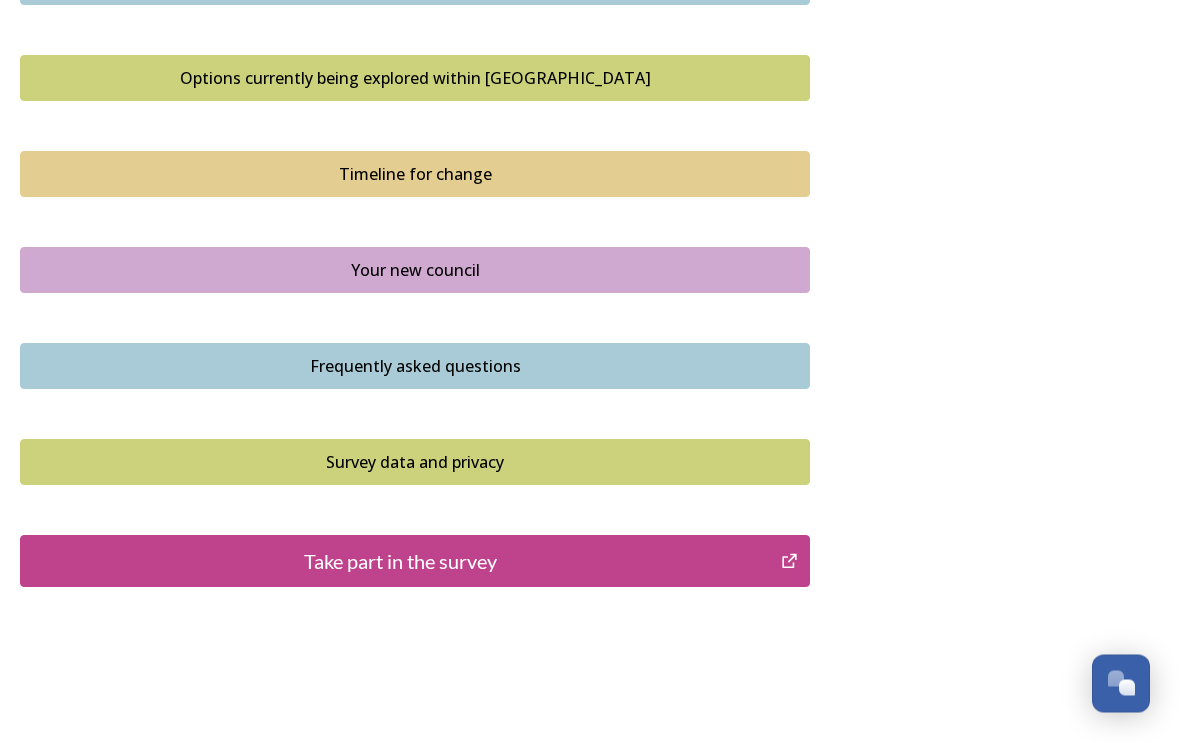scroll, scrollTop: 1379, scrollLeft: 0, axis: vertical 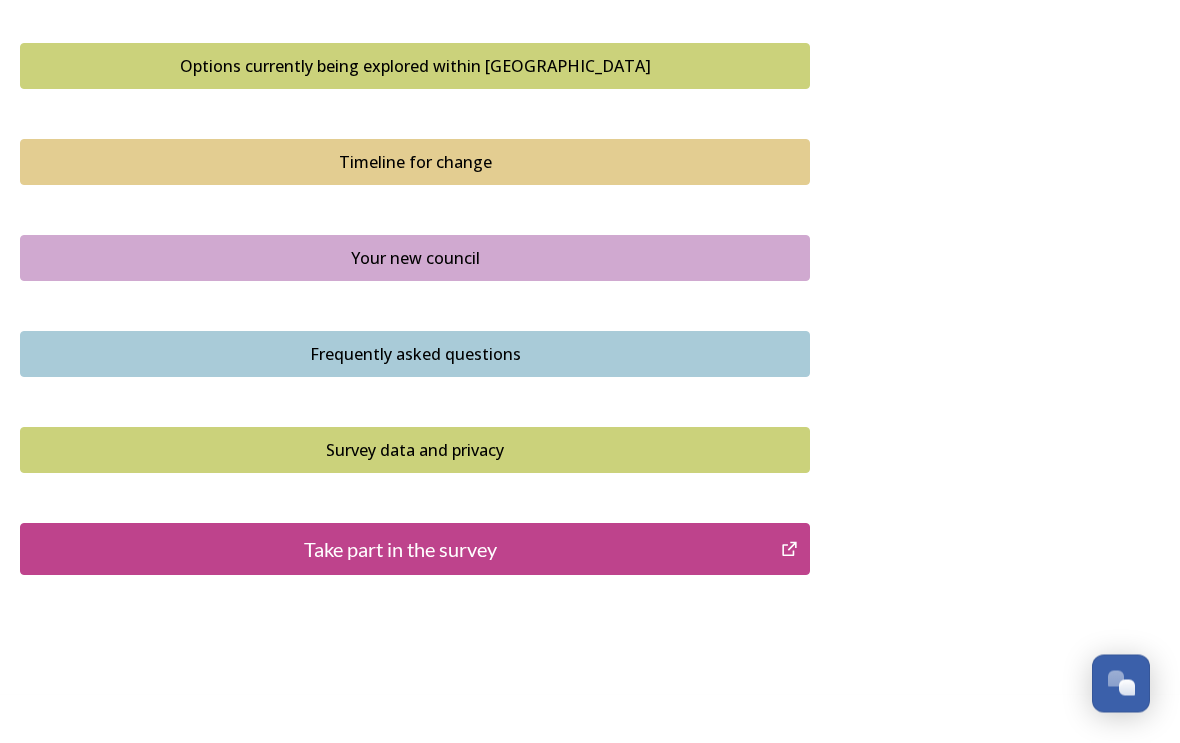 click on "Take part in the survey" at bounding box center [400, 550] 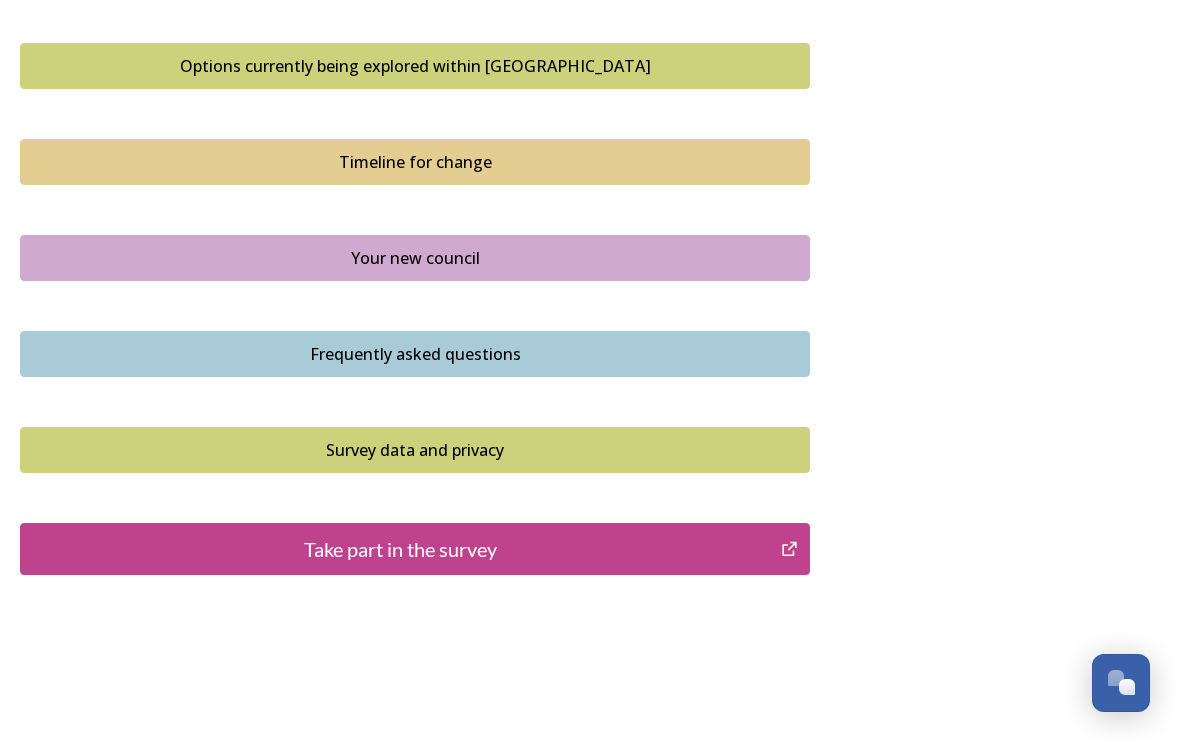 click on "Take part in the survey" at bounding box center [400, 550] 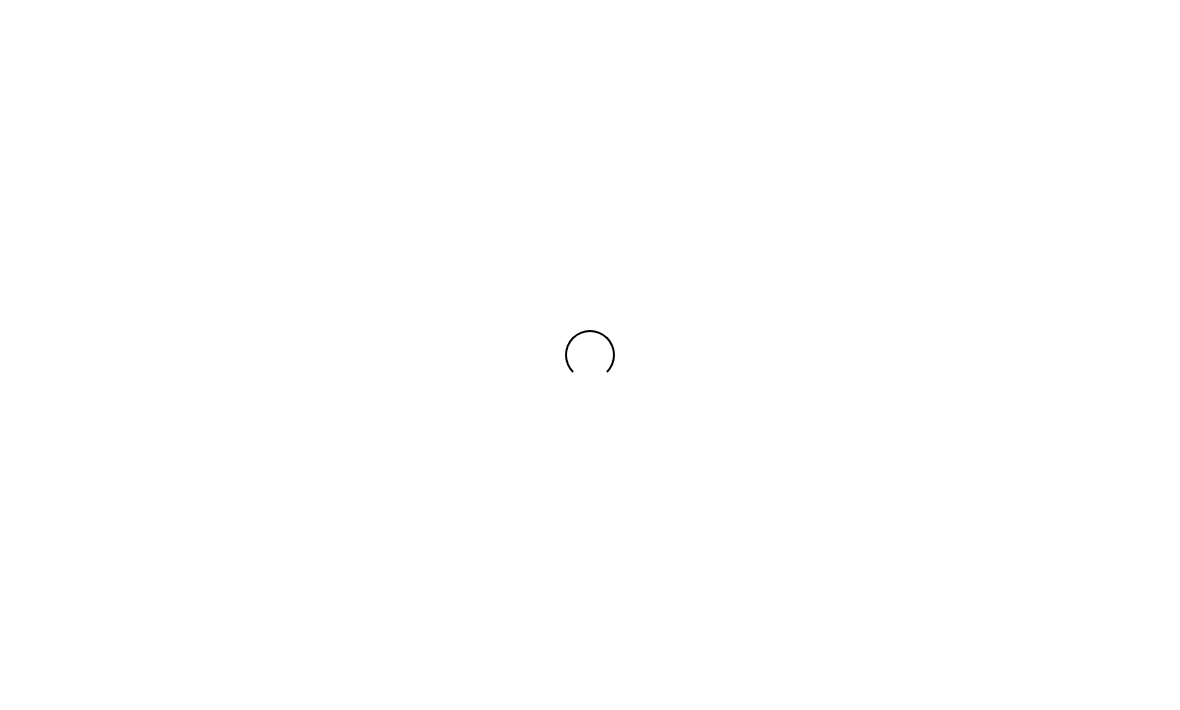 scroll, scrollTop: 0, scrollLeft: 0, axis: both 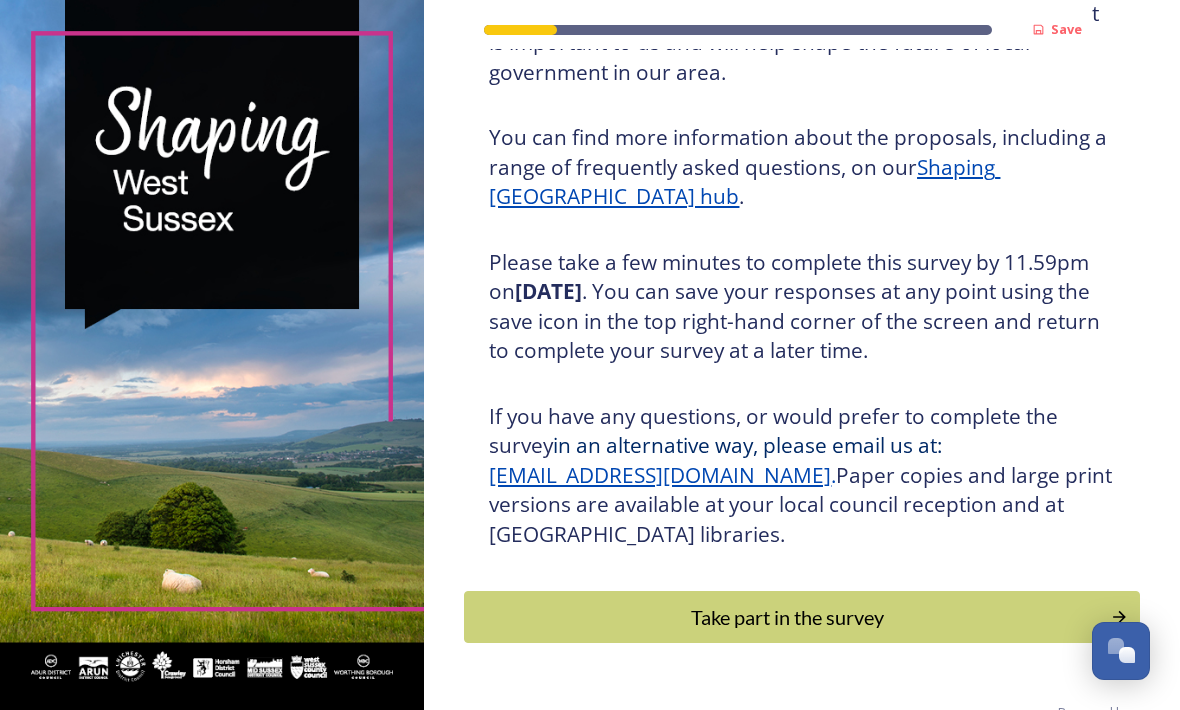 click on "Take part in the survey" at bounding box center (787, 617) 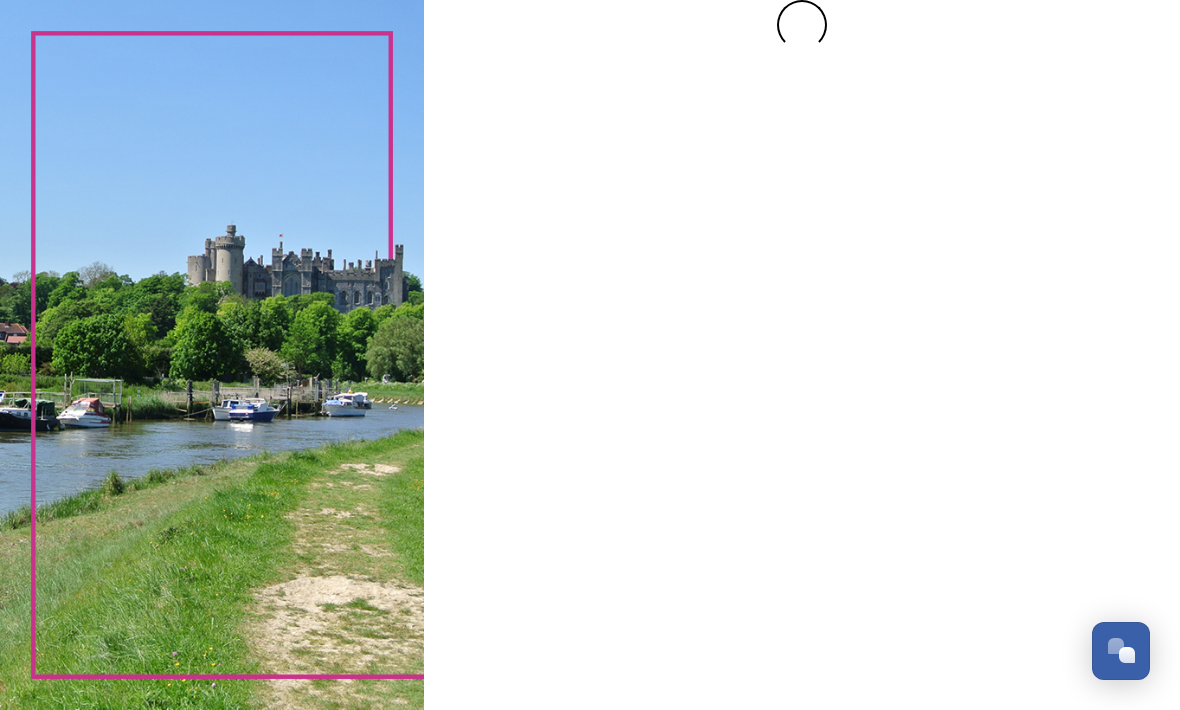 scroll, scrollTop: 0, scrollLeft: 0, axis: both 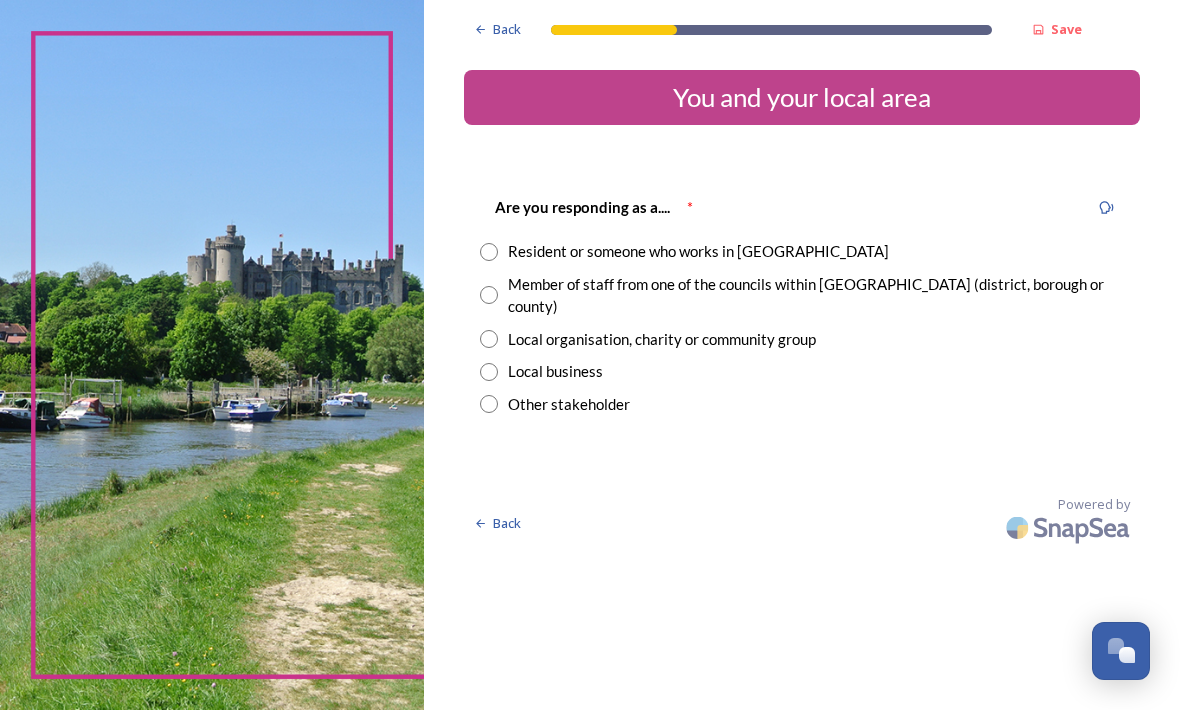 click on "Resident or someone who works in West Sussex" at bounding box center [802, 251] 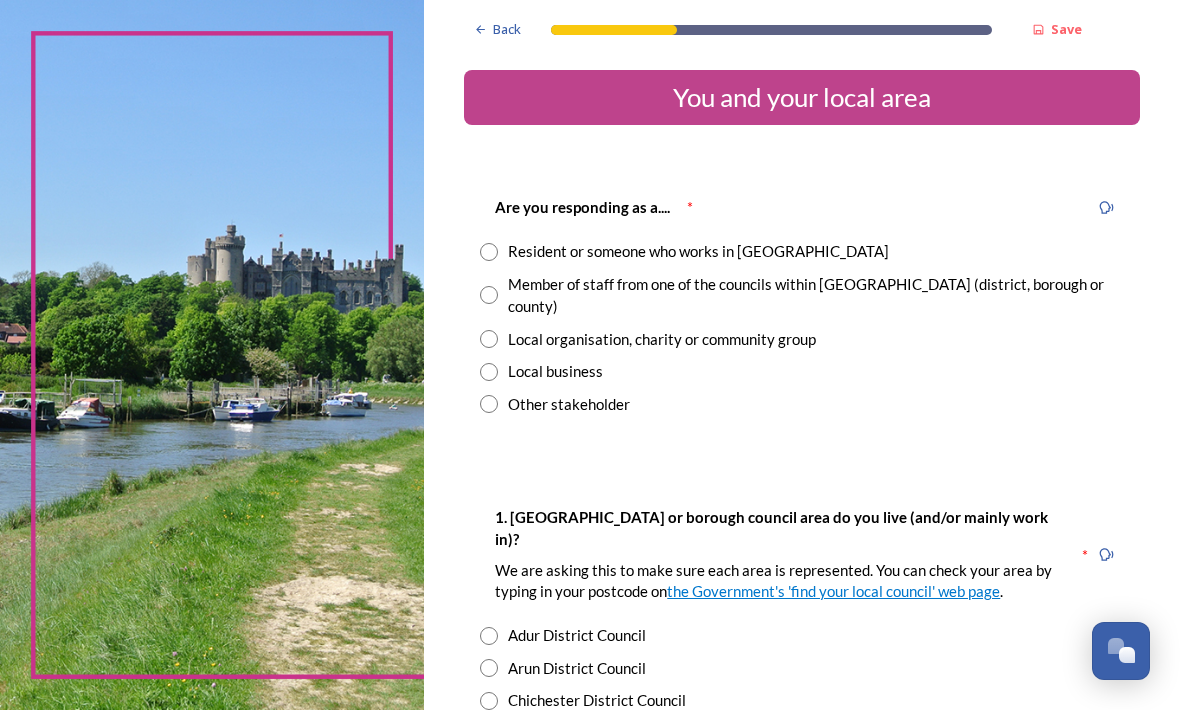 radio on "true" 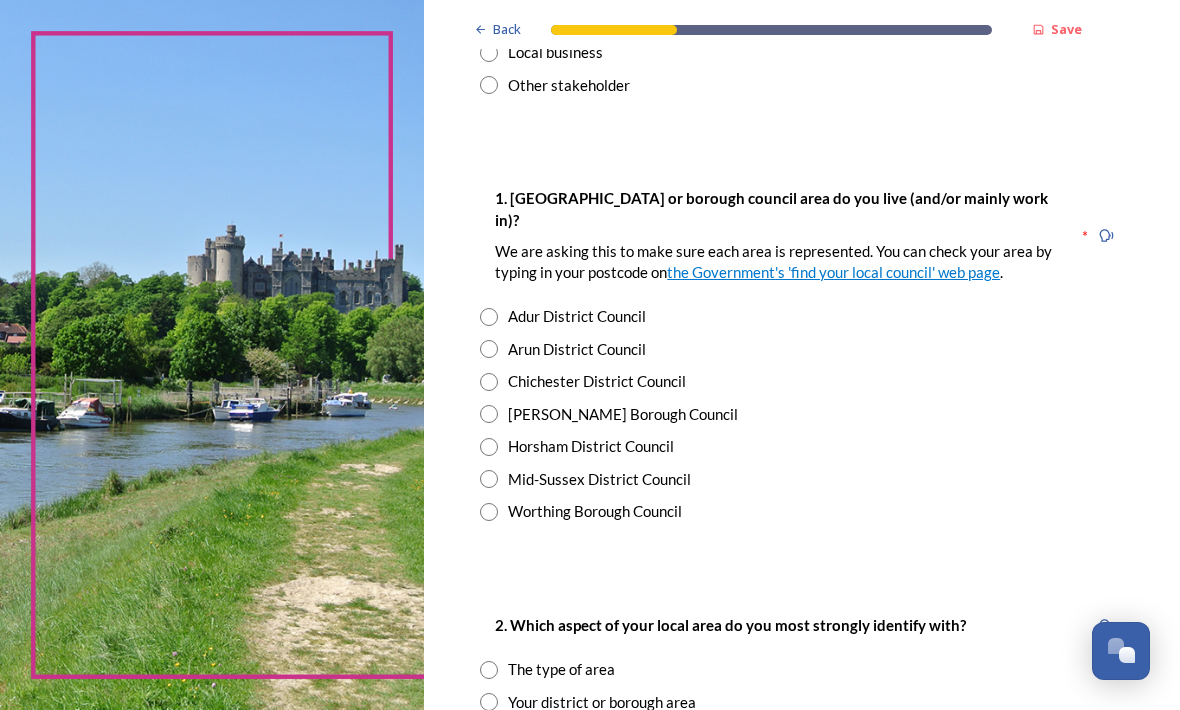 scroll, scrollTop: 320, scrollLeft: 0, axis: vertical 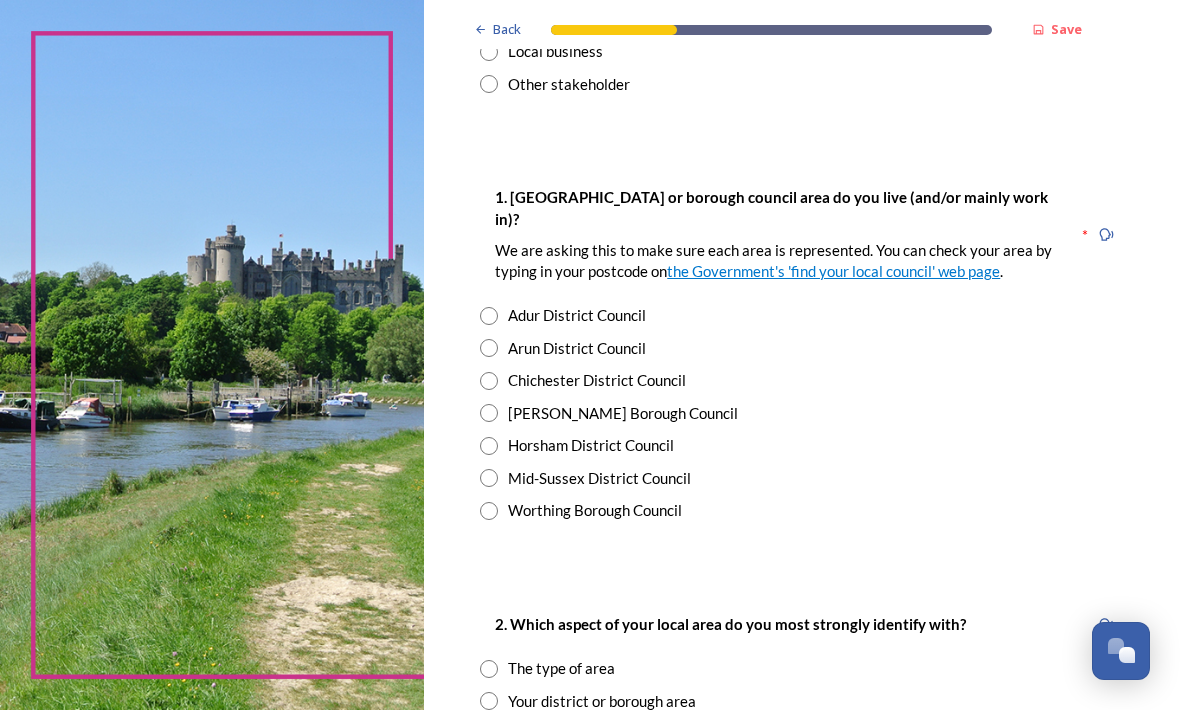 click at bounding box center (489, 446) 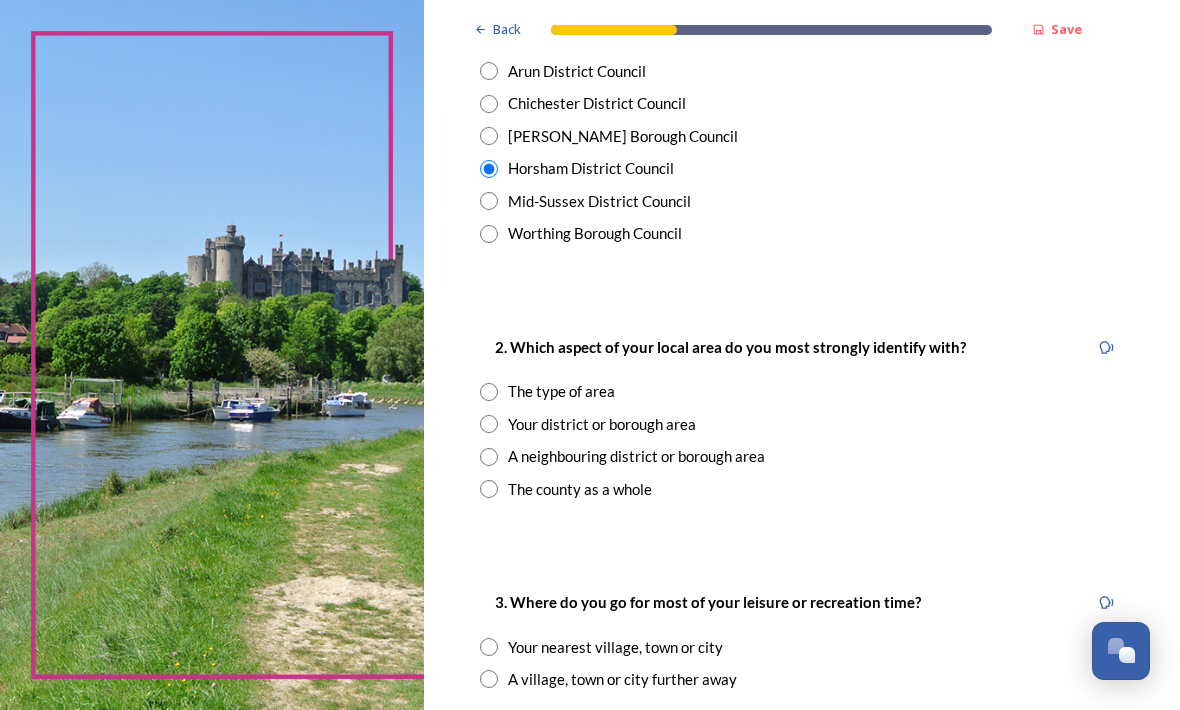 scroll, scrollTop: 618, scrollLeft: 0, axis: vertical 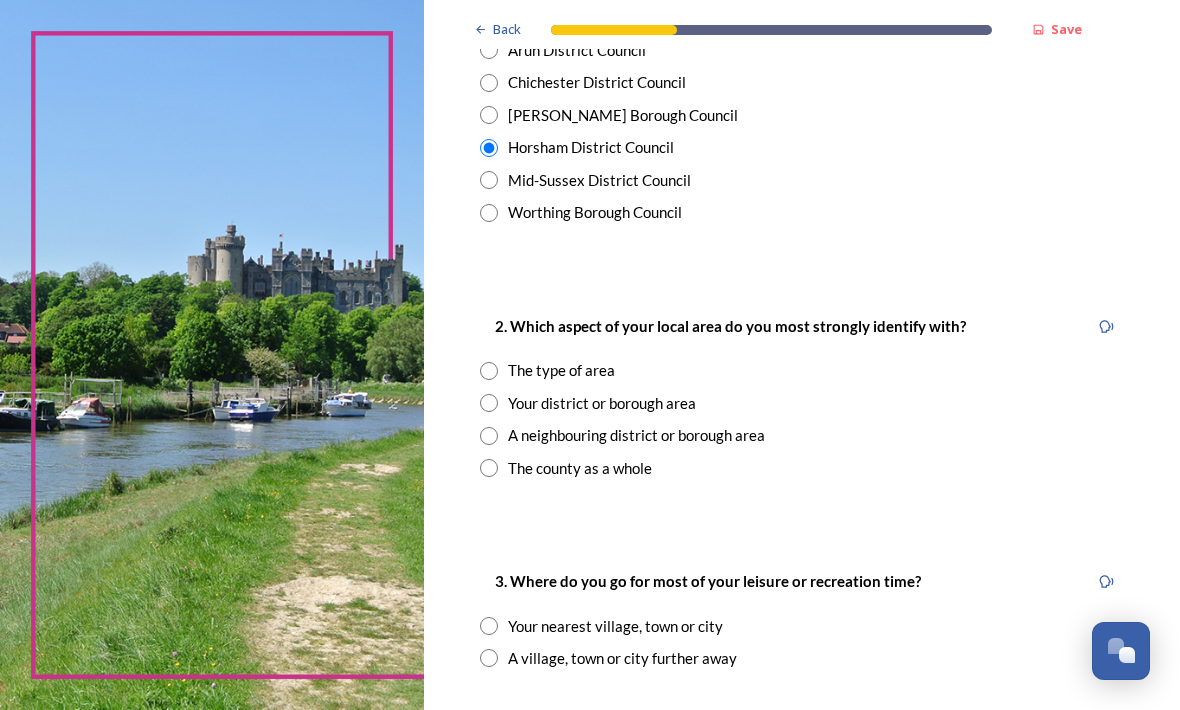 click at bounding box center [489, 468] 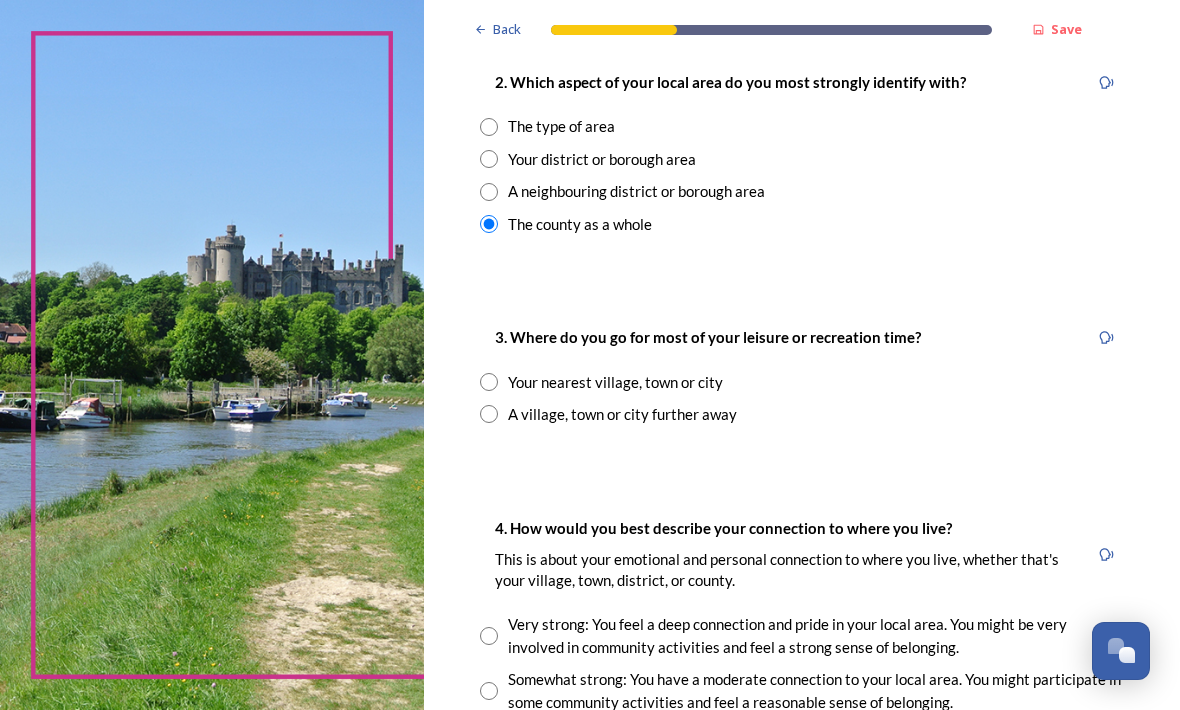 scroll, scrollTop: 862, scrollLeft: 0, axis: vertical 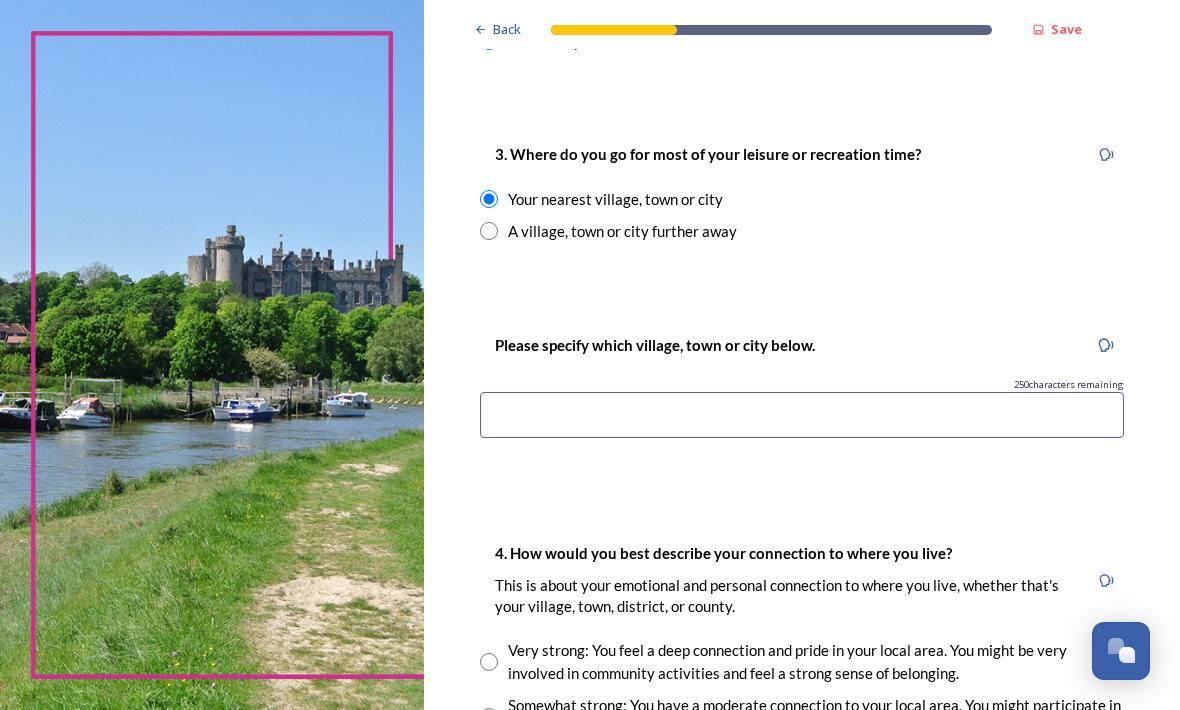 click at bounding box center [802, 415] 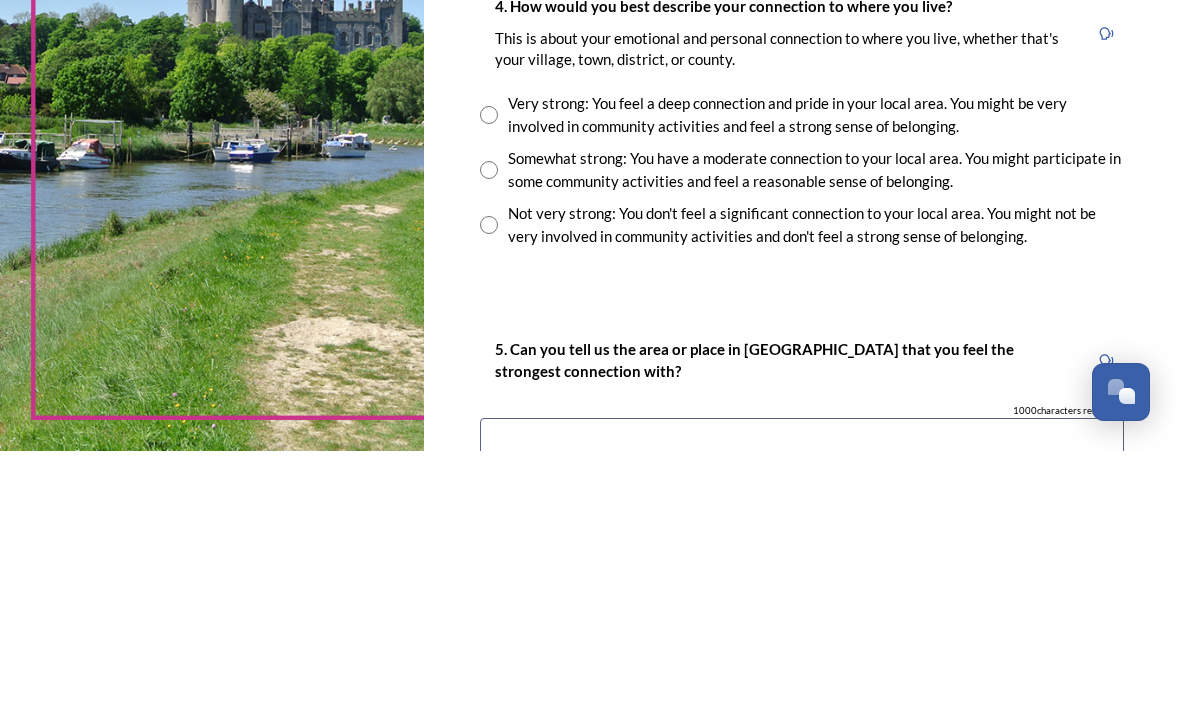 scroll, scrollTop: 1338, scrollLeft: 0, axis: vertical 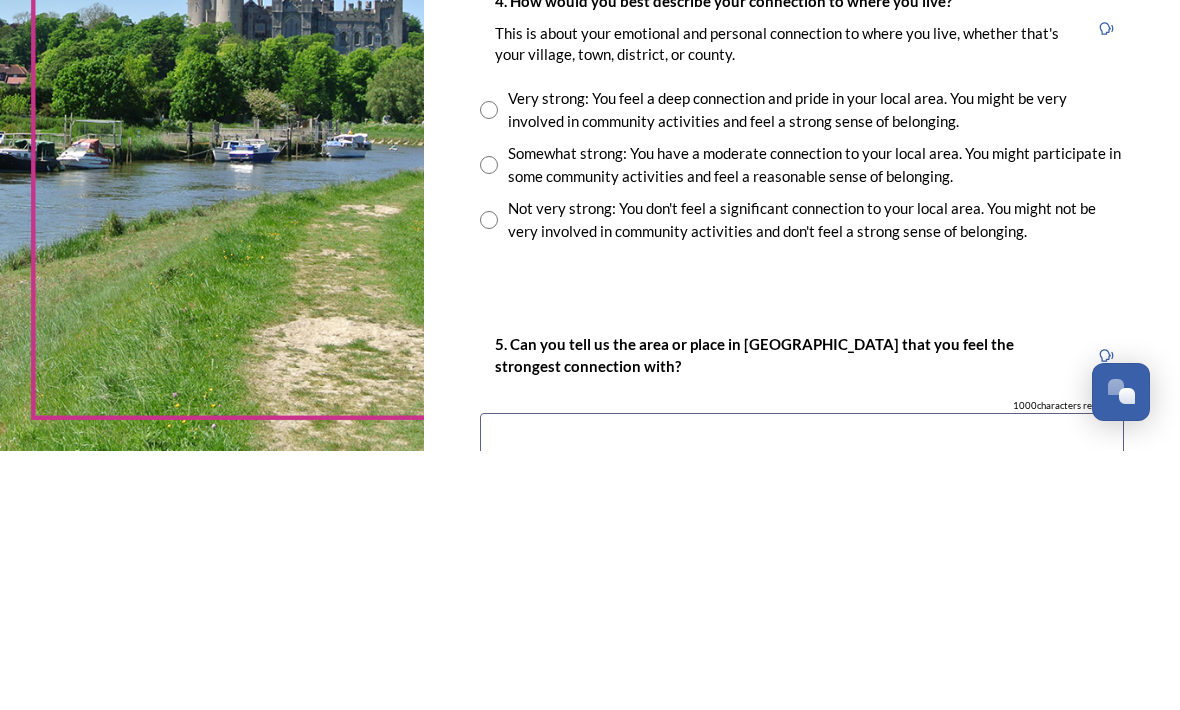type on "Shoreham-by-Sea and Brighton & Hove" 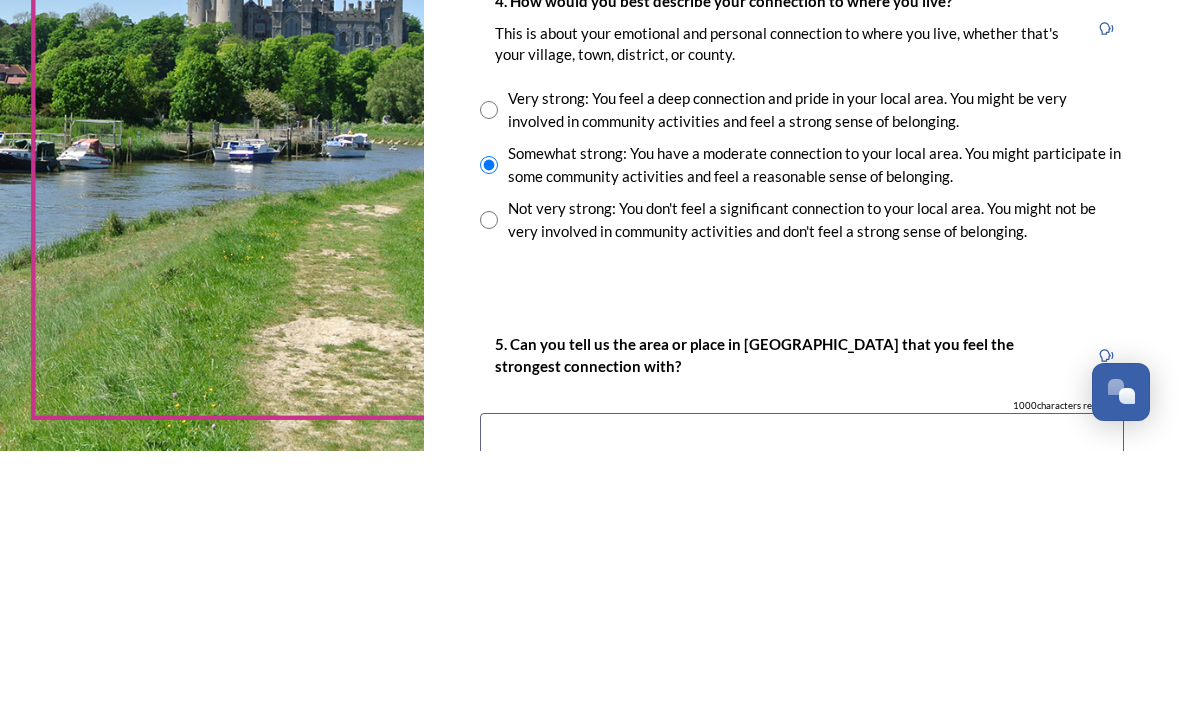 scroll, scrollTop: 66, scrollLeft: 0, axis: vertical 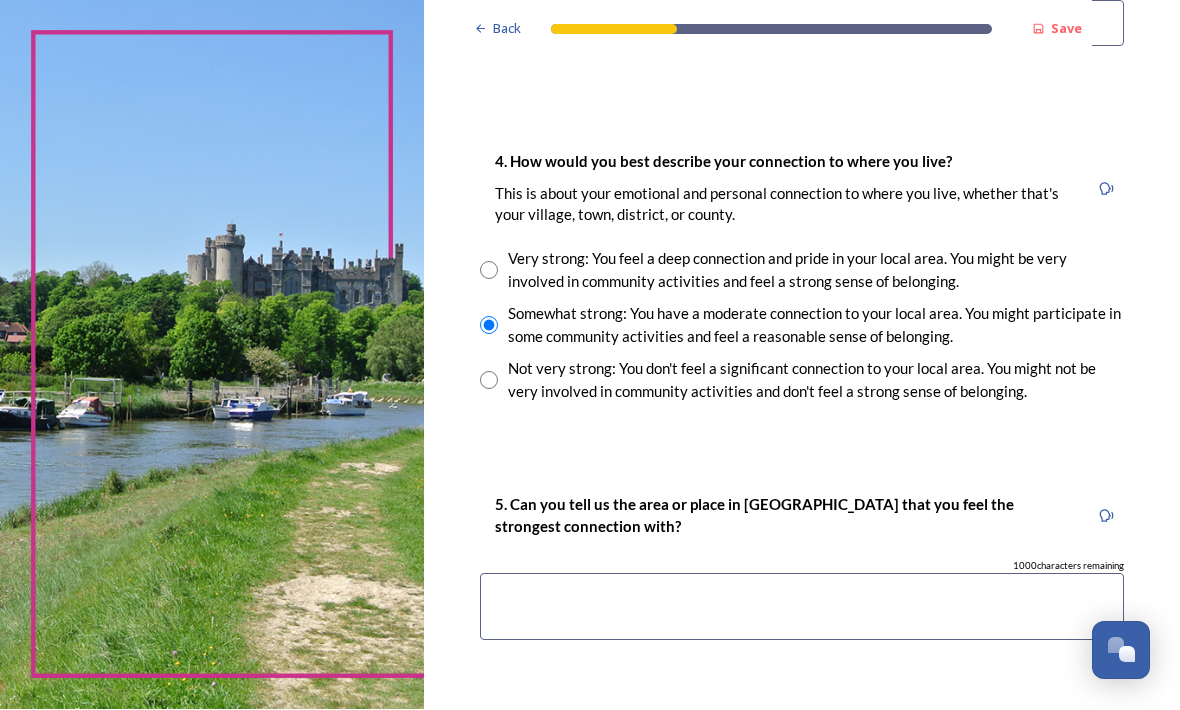 click at bounding box center (802, 607) 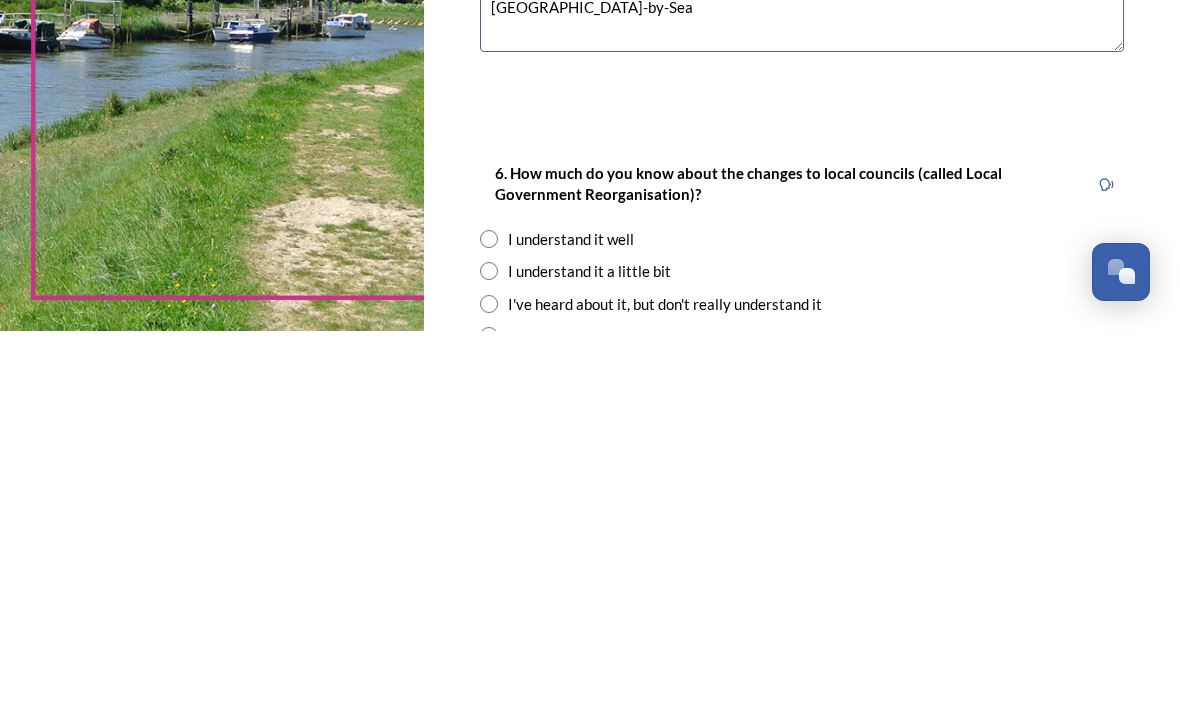 scroll, scrollTop: 1646, scrollLeft: 0, axis: vertical 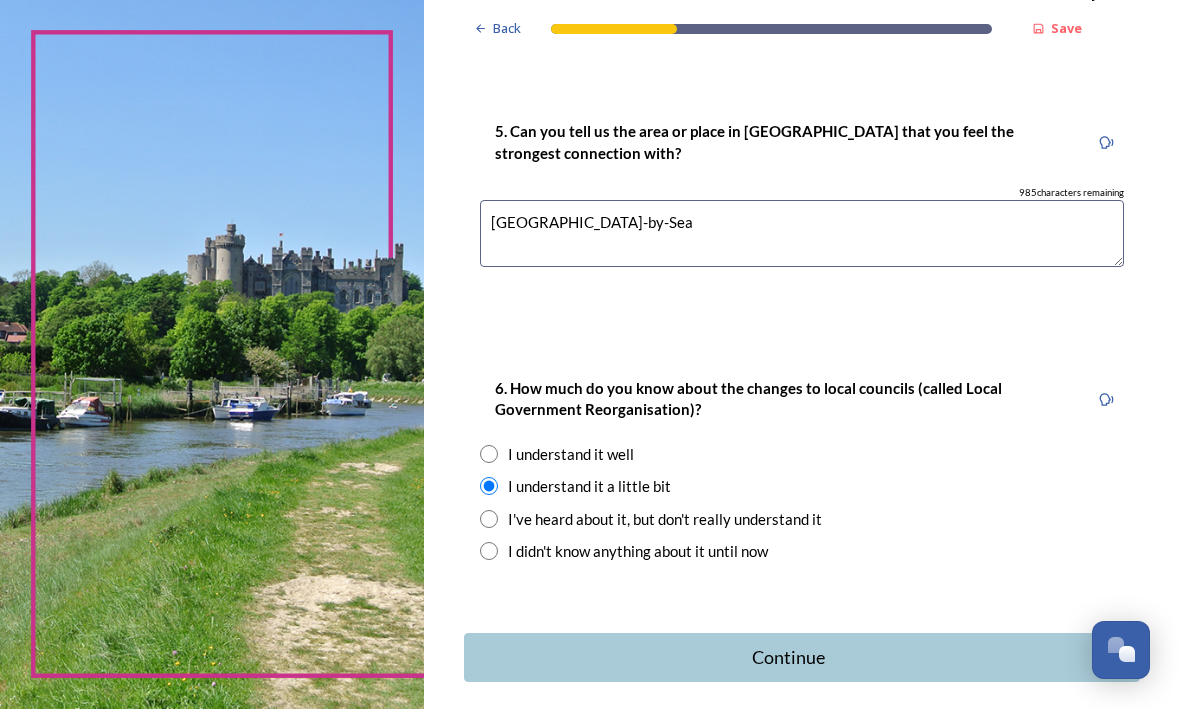 click on "Continue" at bounding box center (788, 658) 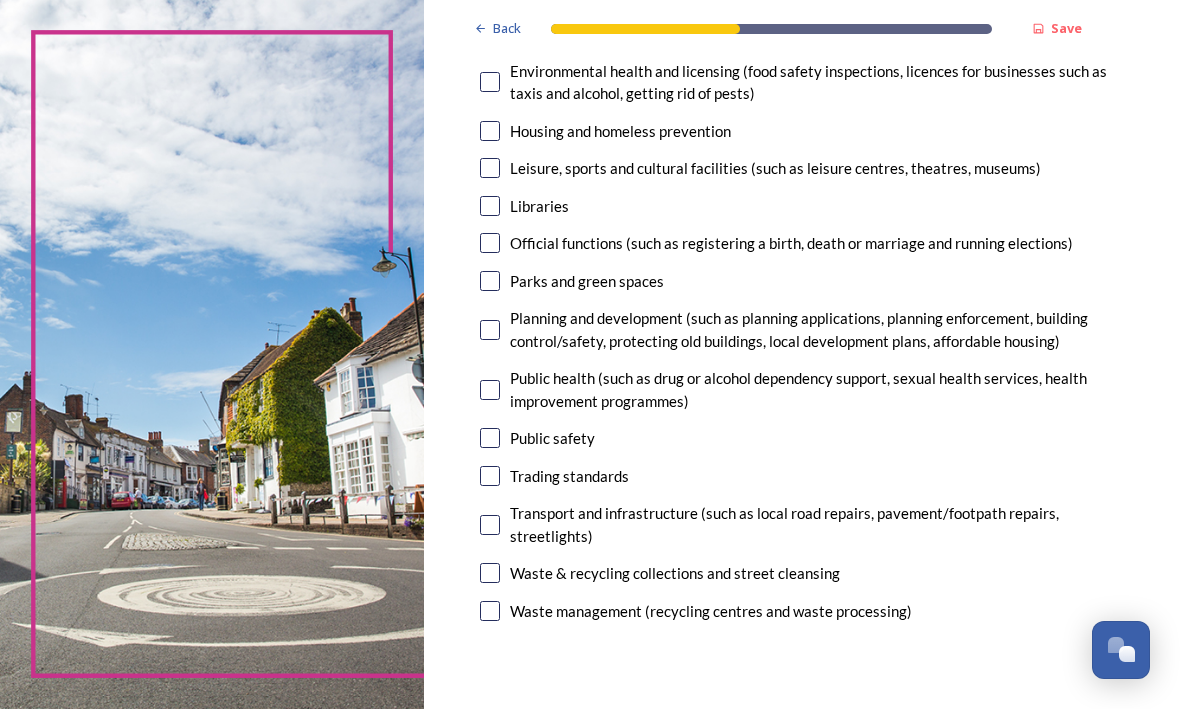 scroll, scrollTop: 544, scrollLeft: 0, axis: vertical 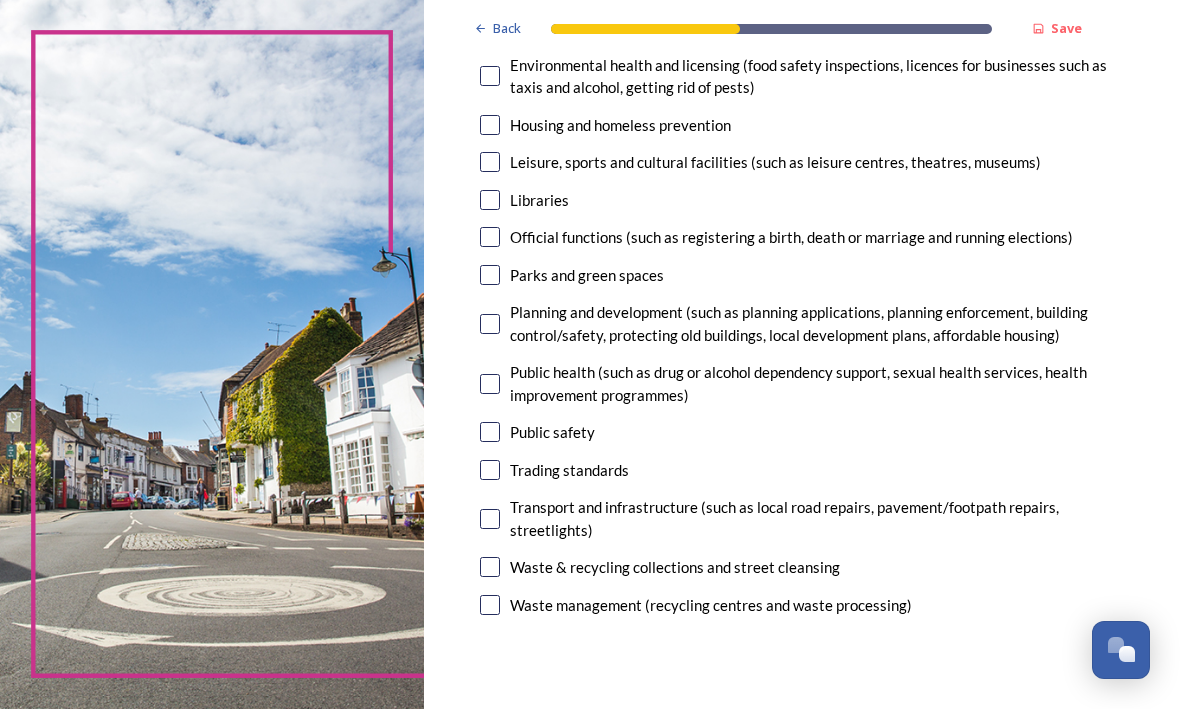 click at bounding box center [490, 520] 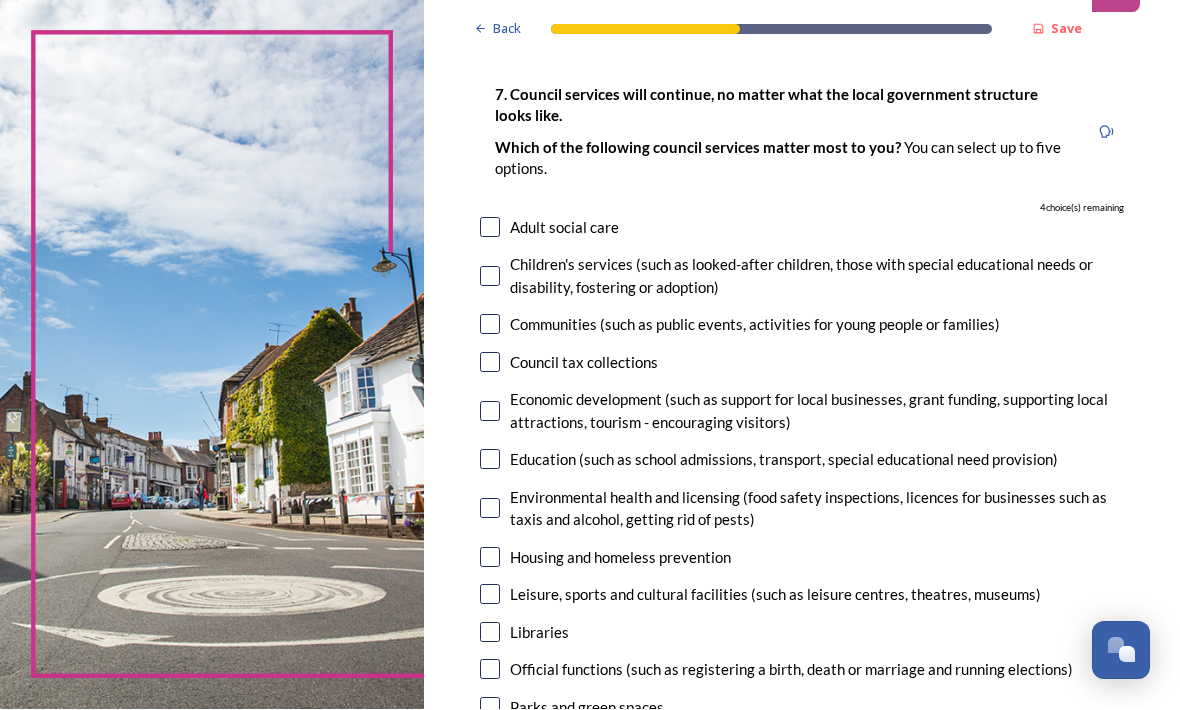 scroll, scrollTop: 112, scrollLeft: 0, axis: vertical 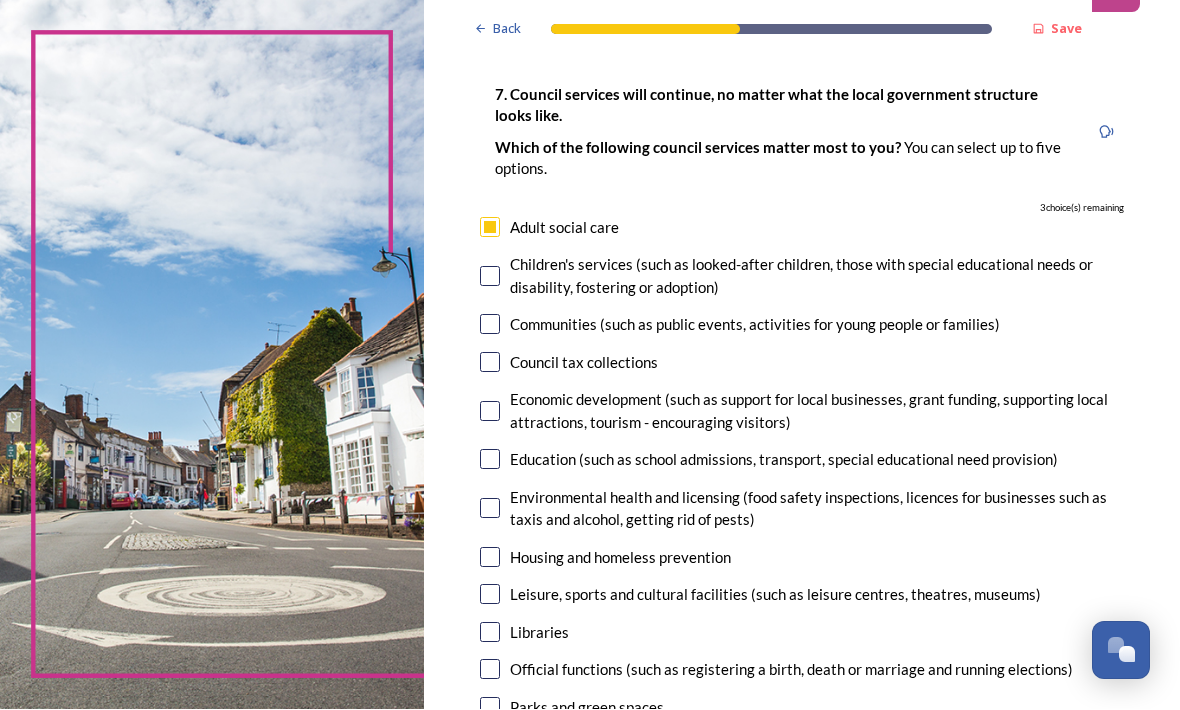 click at bounding box center [490, 277] 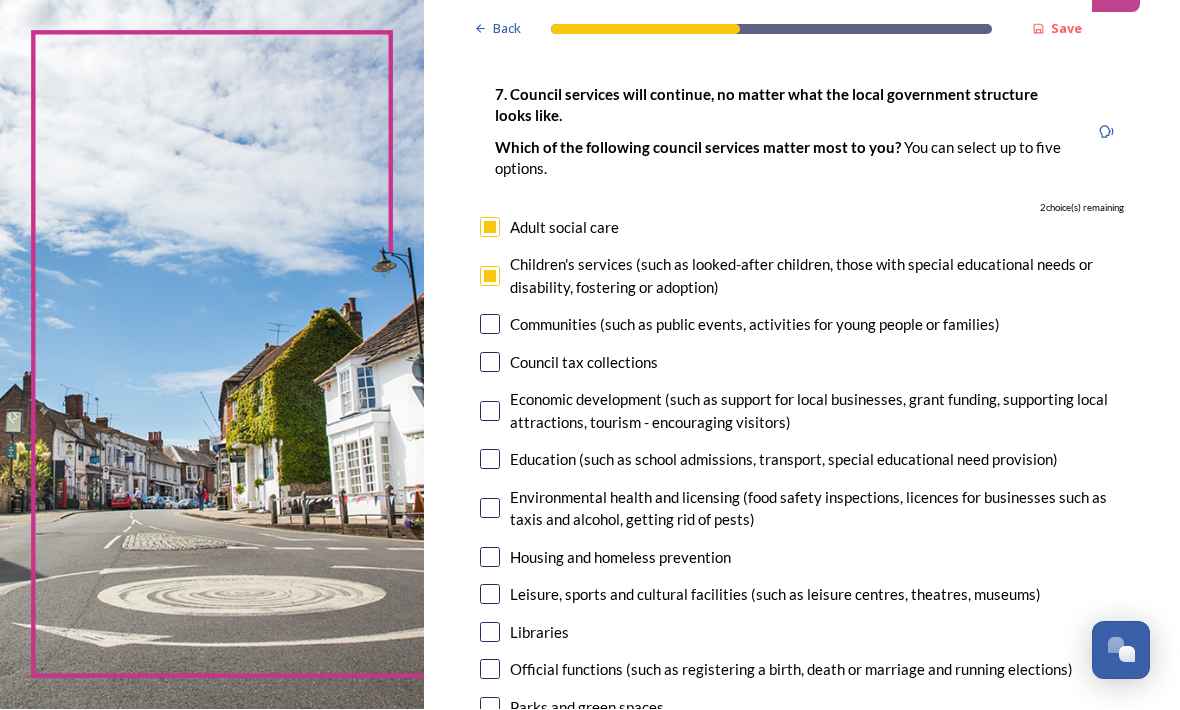 click at bounding box center (490, 460) 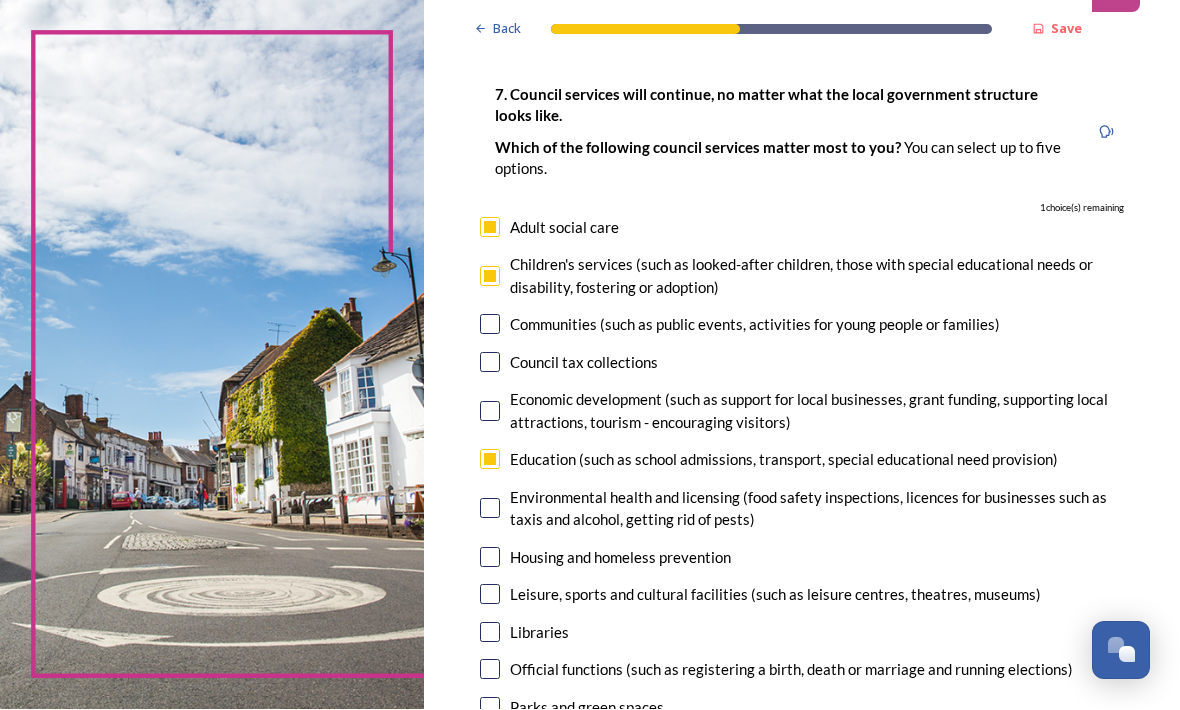 click at bounding box center [490, 228] 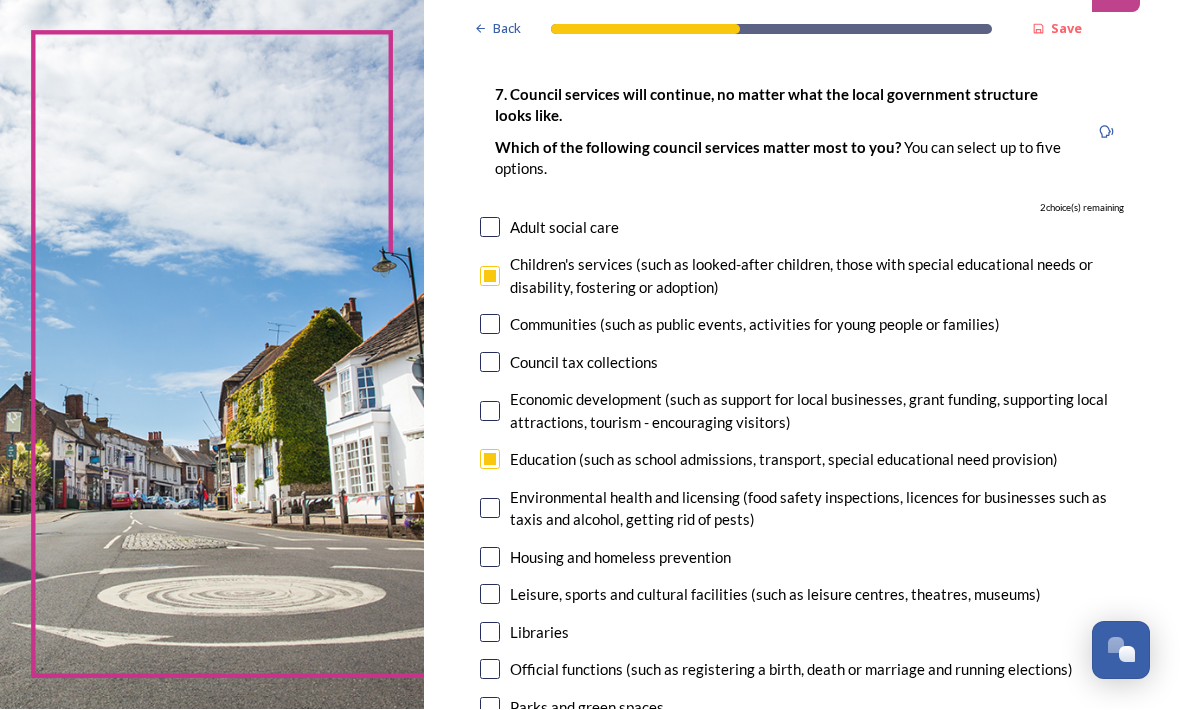 click at bounding box center [490, 412] 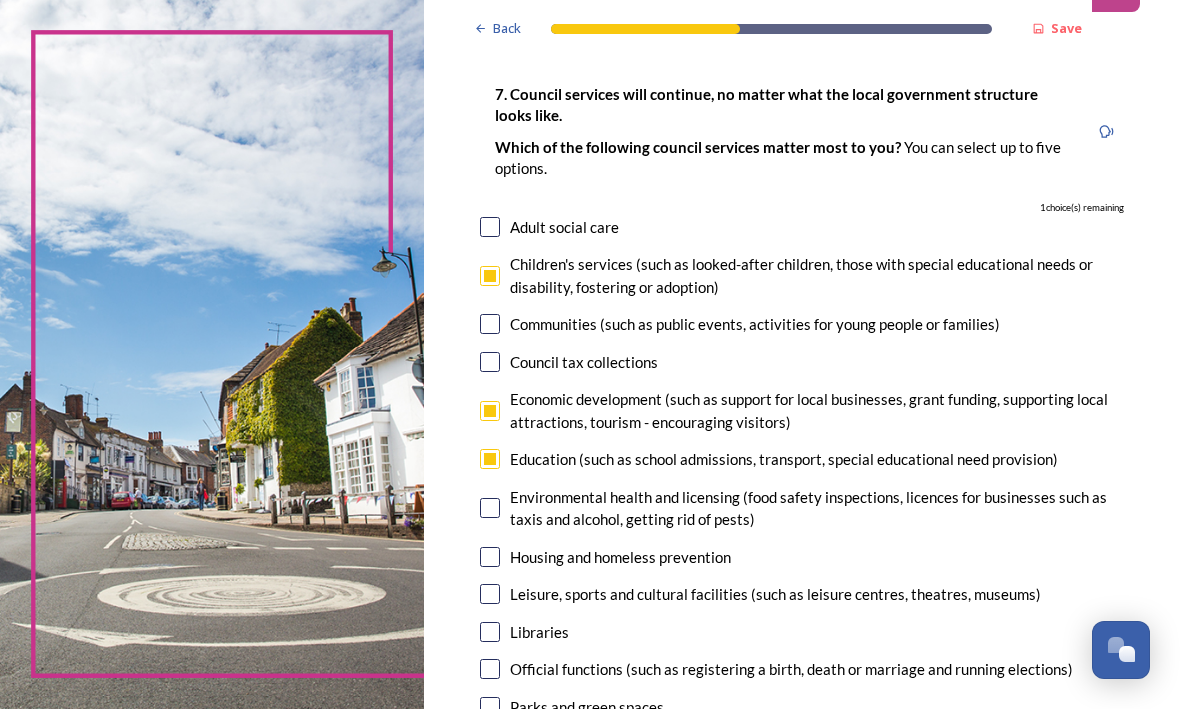 click at bounding box center [490, 558] 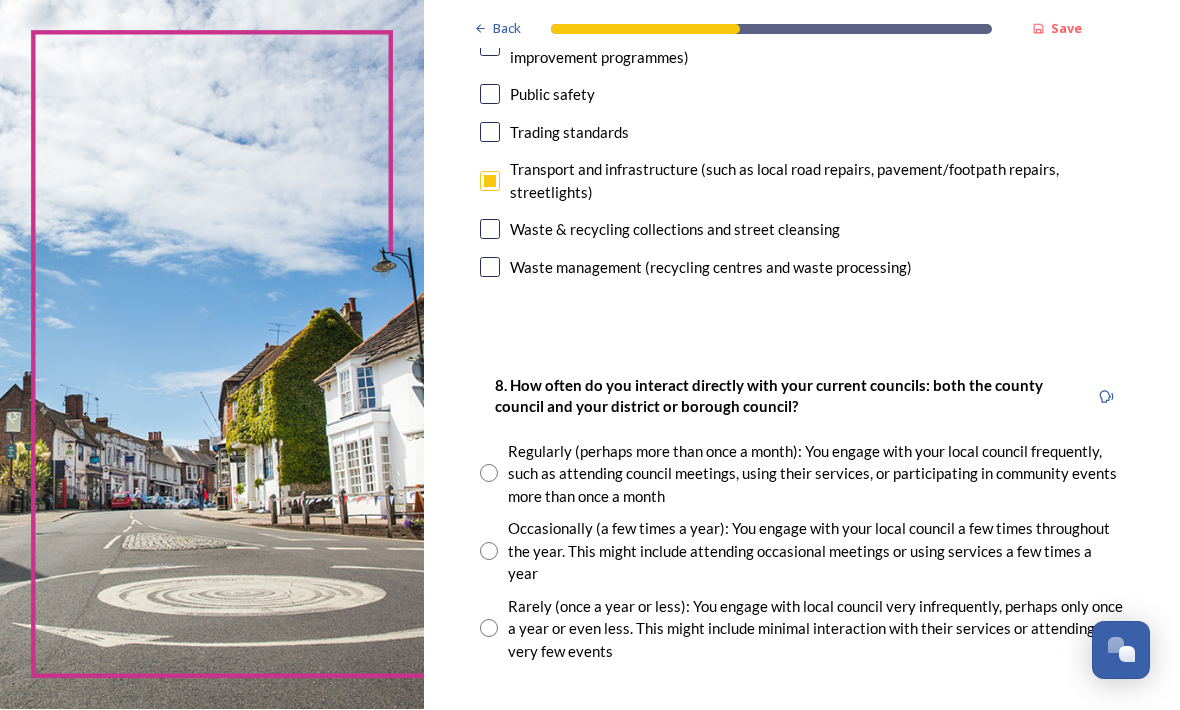 scroll, scrollTop: 903, scrollLeft: 0, axis: vertical 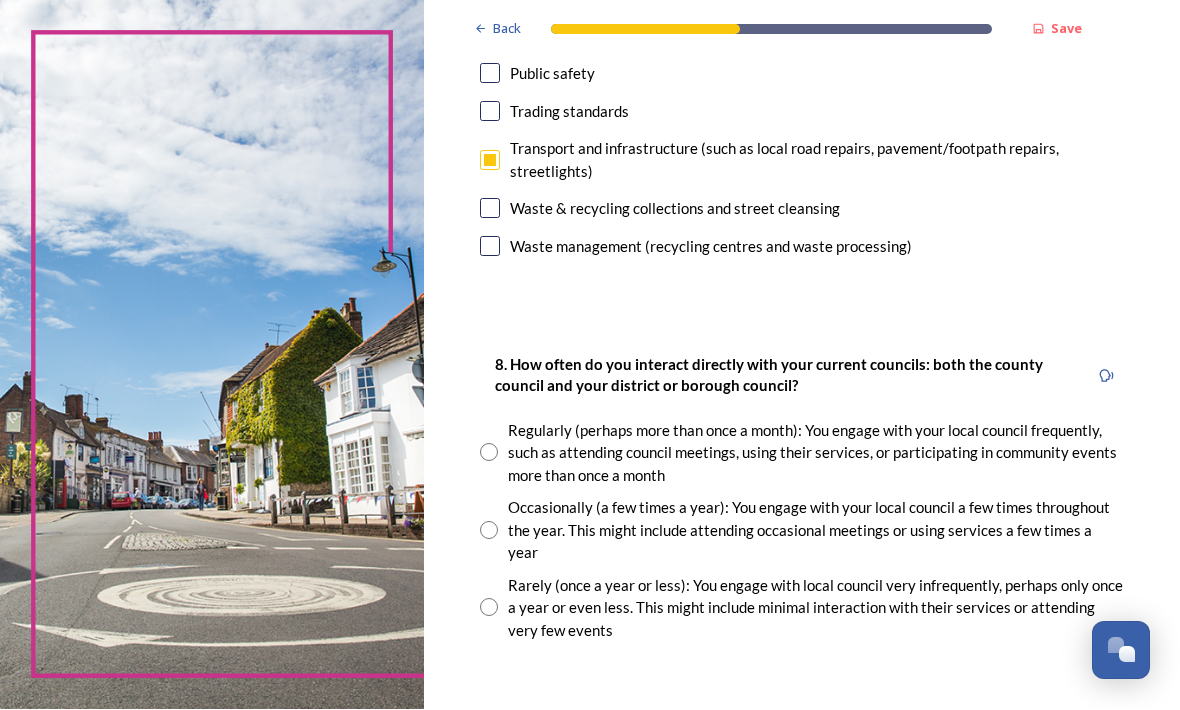 click at bounding box center [489, 531] 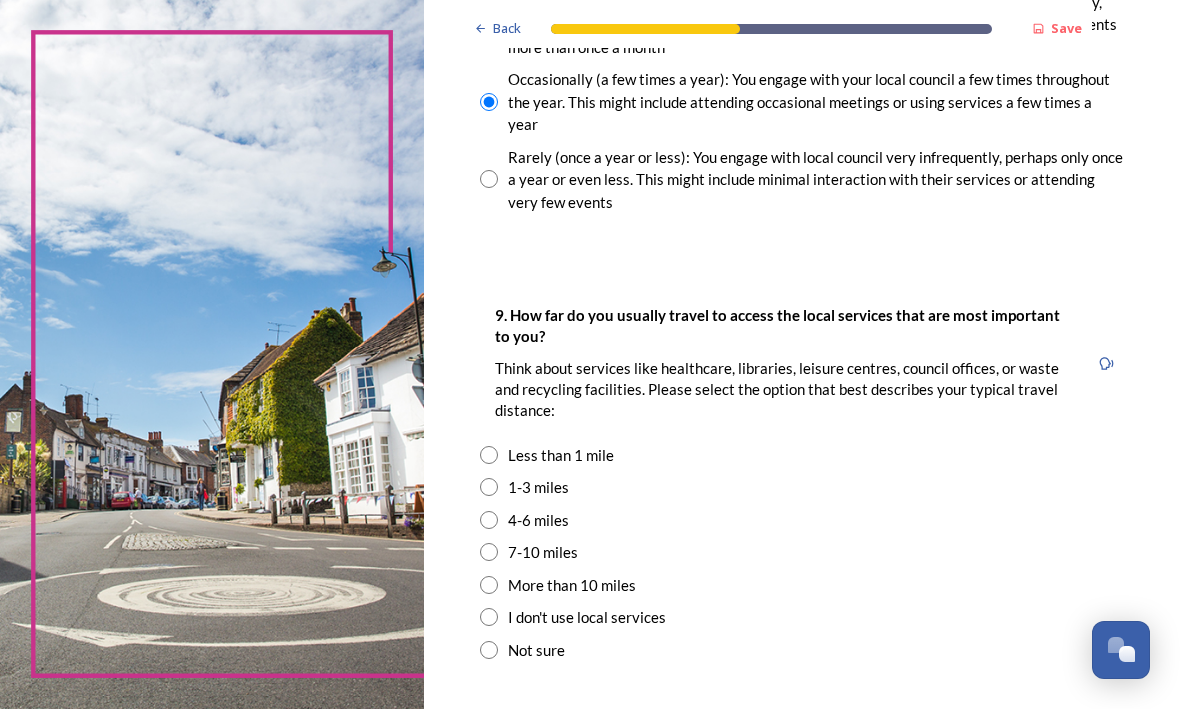 scroll, scrollTop: 1331, scrollLeft: 0, axis: vertical 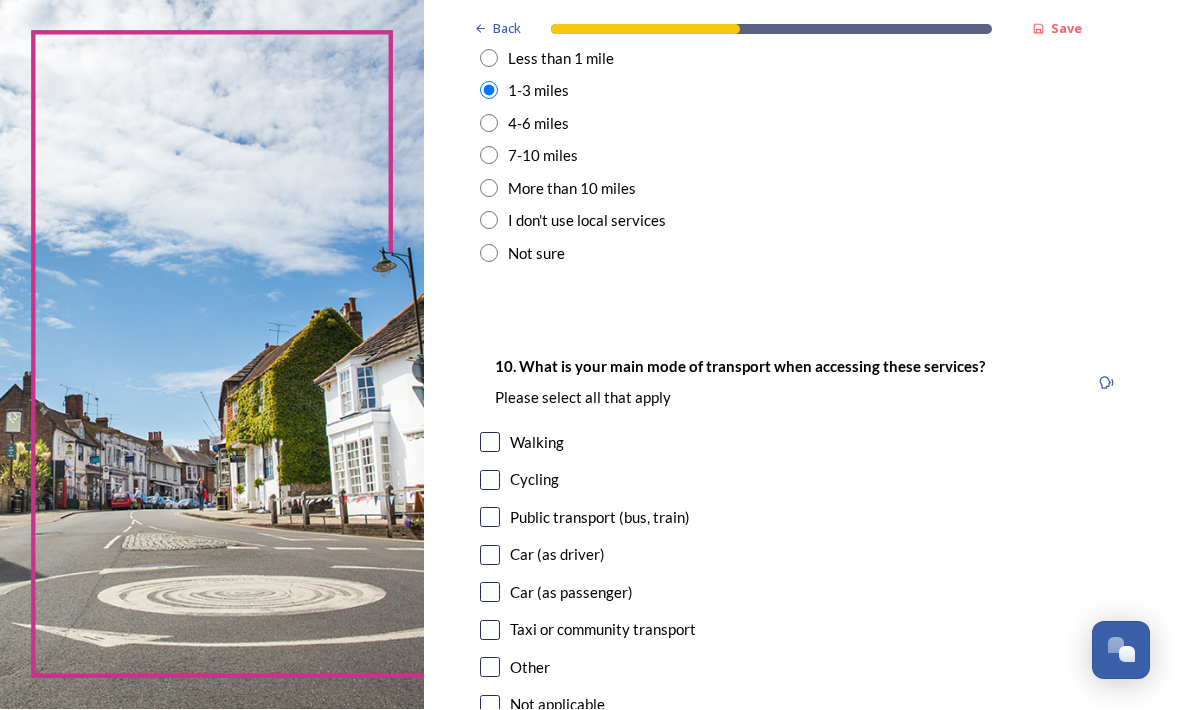 click at bounding box center (490, 518) 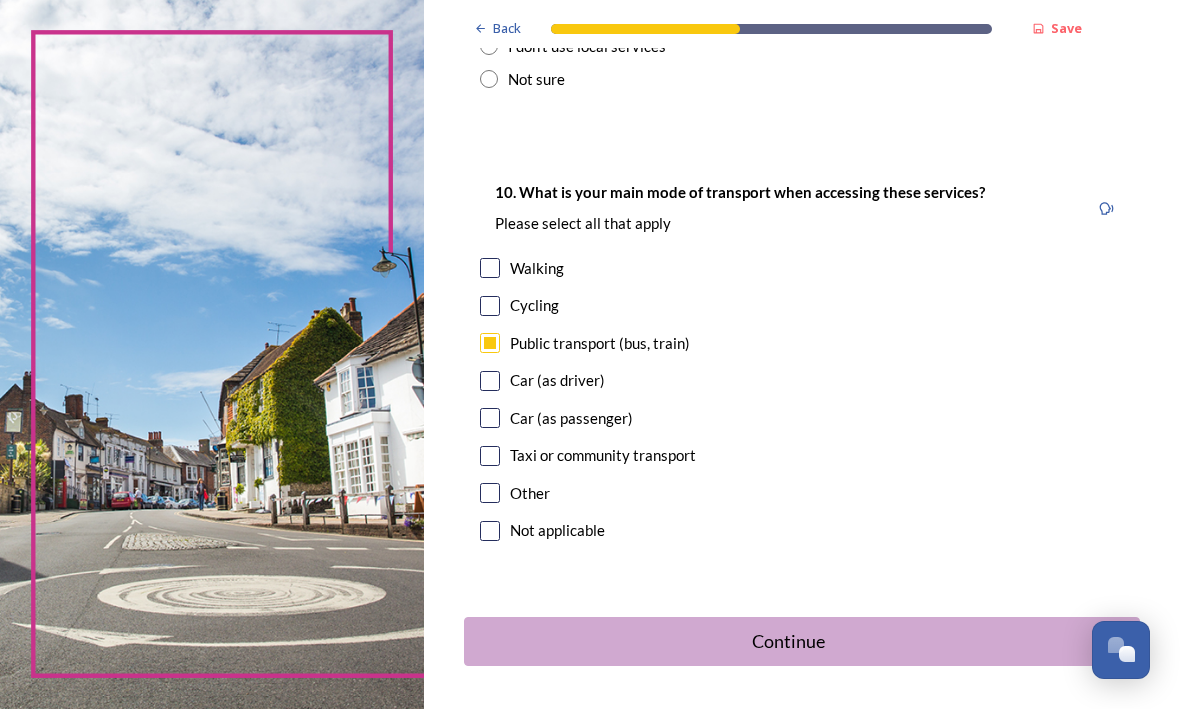 scroll, scrollTop: 1901, scrollLeft: 0, axis: vertical 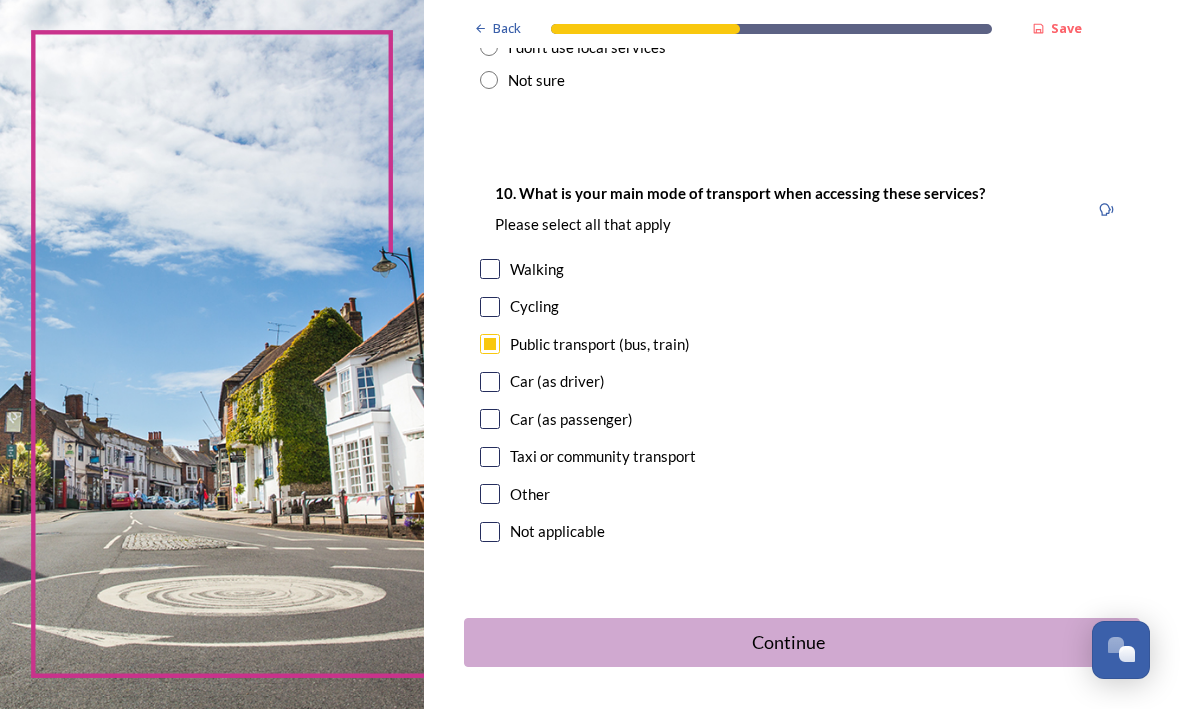 click on "Continue" at bounding box center (788, 643) 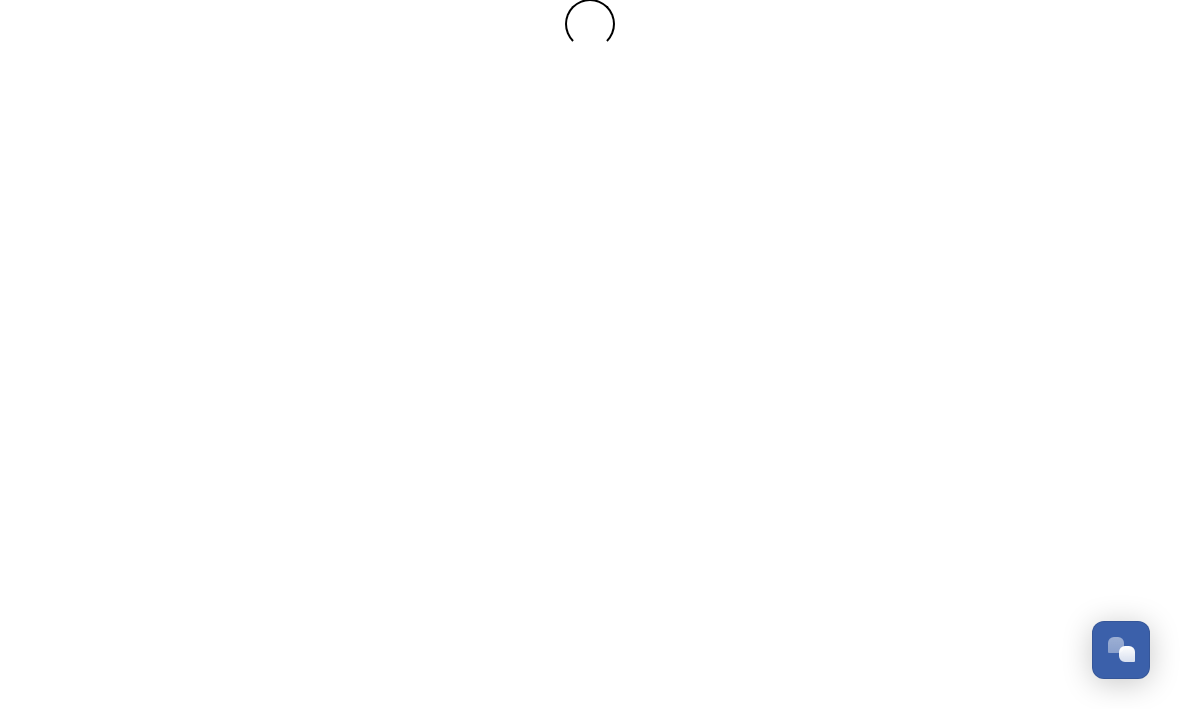 scroll, scrollTop: 0, scrollLeft: 0, axis: both 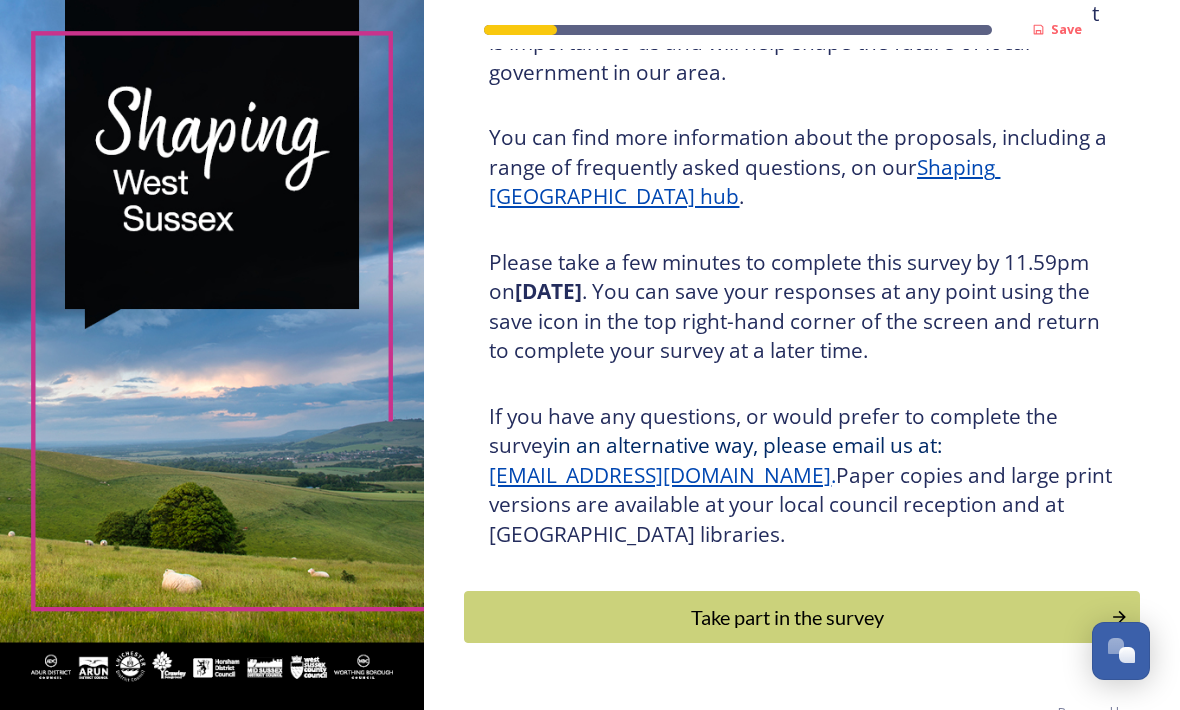 click on "Take part in the survey" at bounding box center [787, 617] 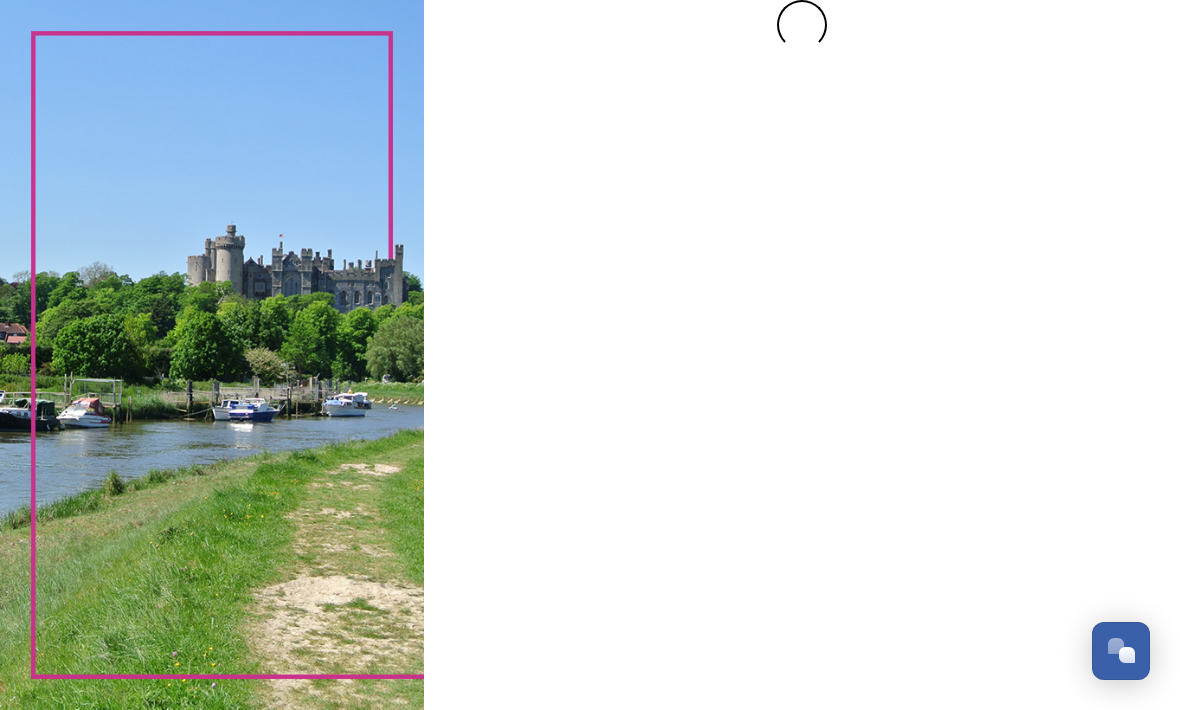 scroll, scrollTop: 0, scrollLeft: 0, axis: both 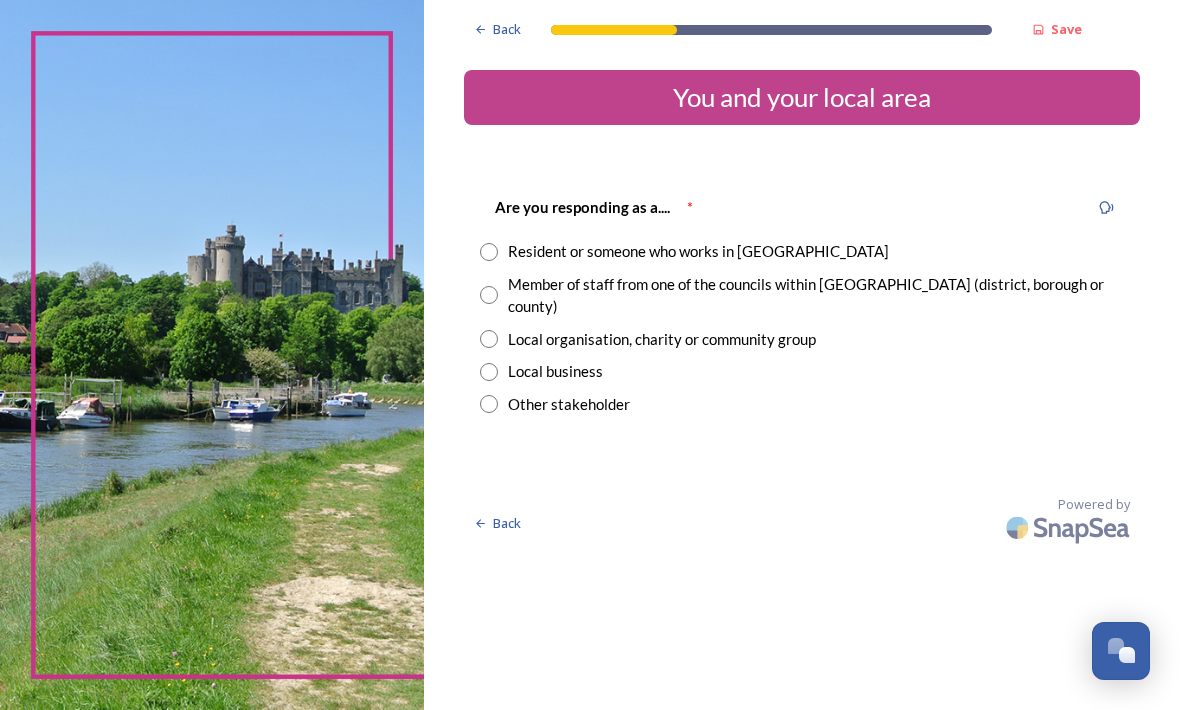 click at bounding box center [771, 30] 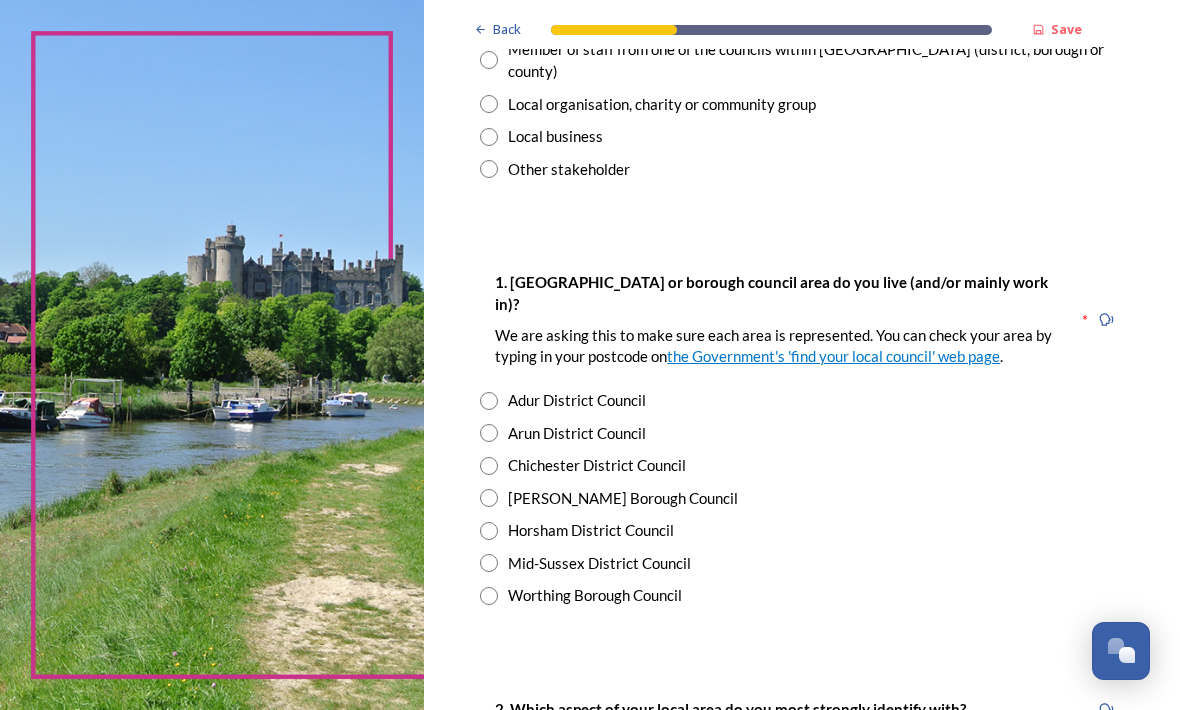 scroll, scrollTop: 235, scrollLeft: 0, axis: vertical 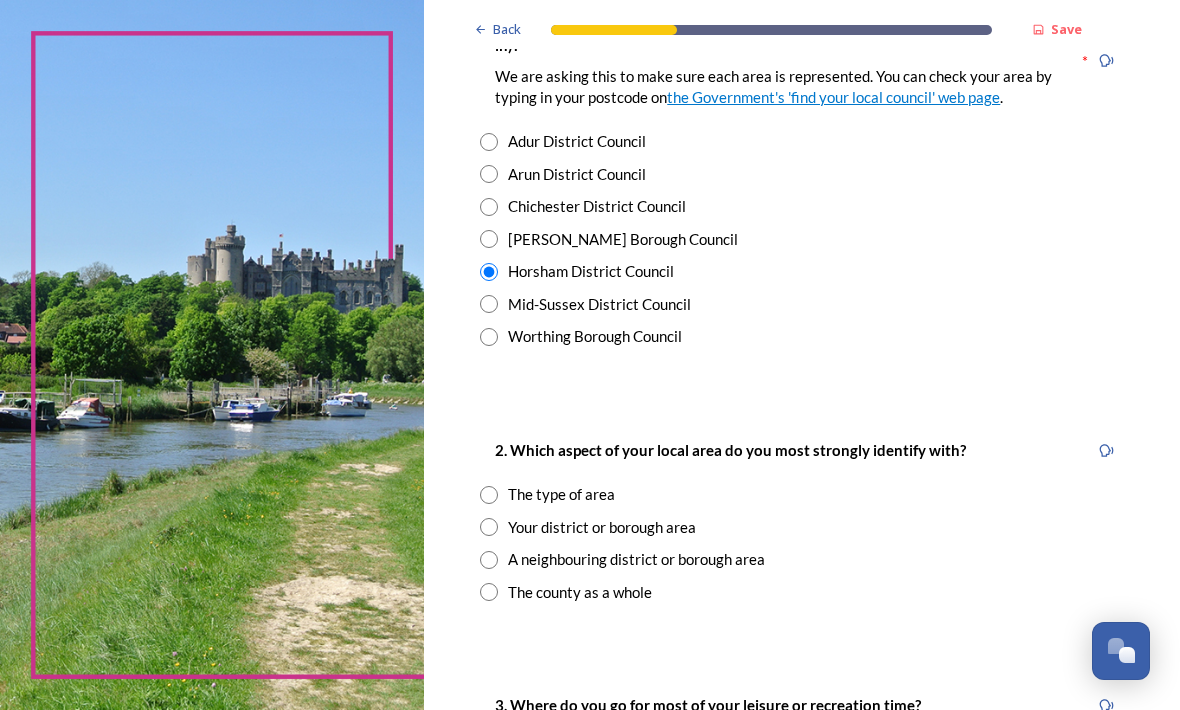 click at bounding box center (489, 592) 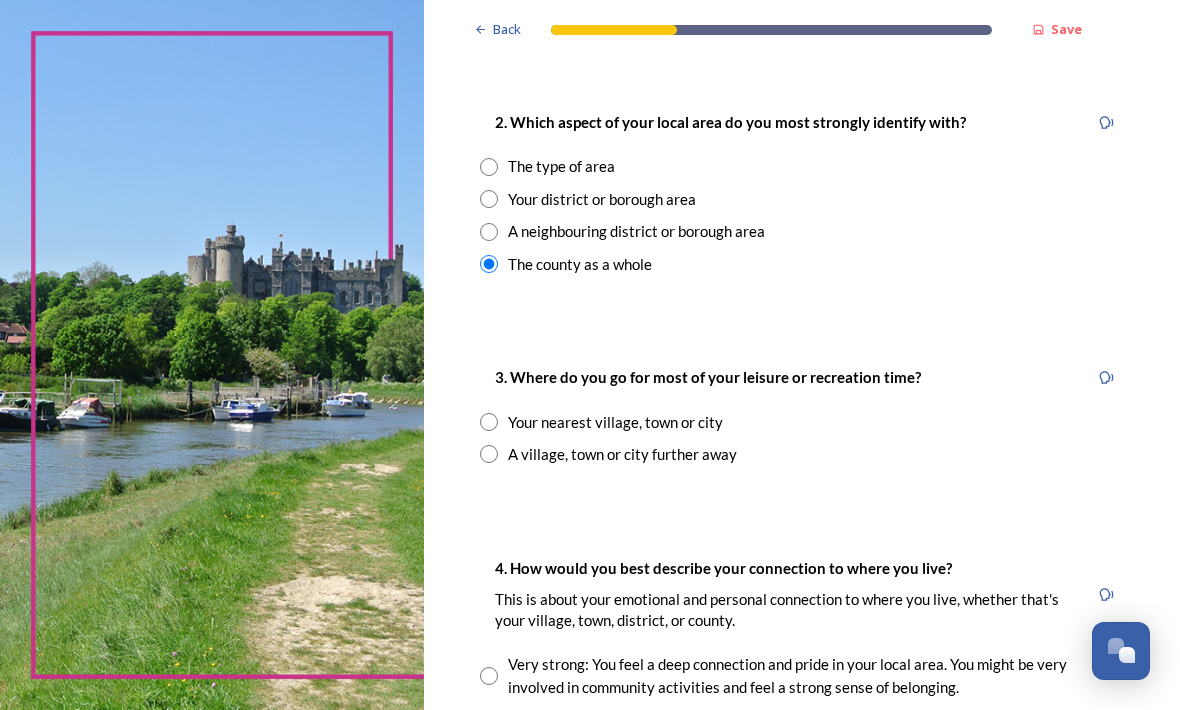 scroll, scrollTop: 822, scrollLeft: 0, axis: vertical 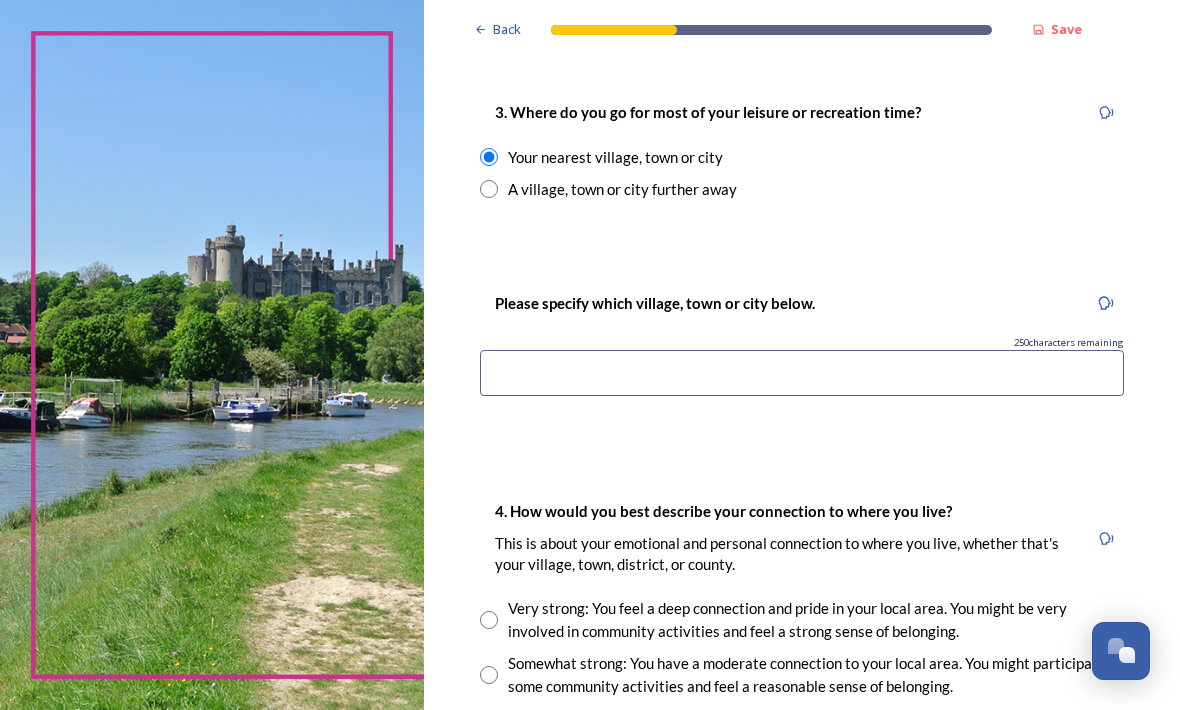 click at bounding box center (802, 373) 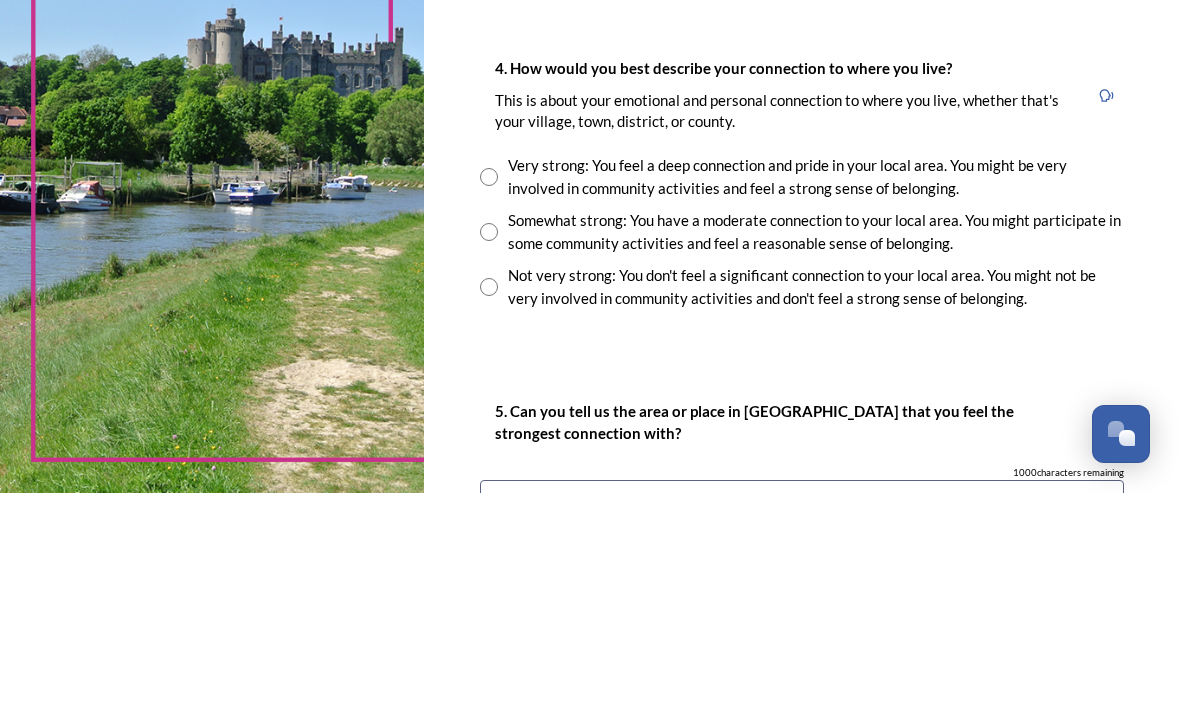 scroll, scrollTop: 1313, scrollLeft: 0, axis: vertical 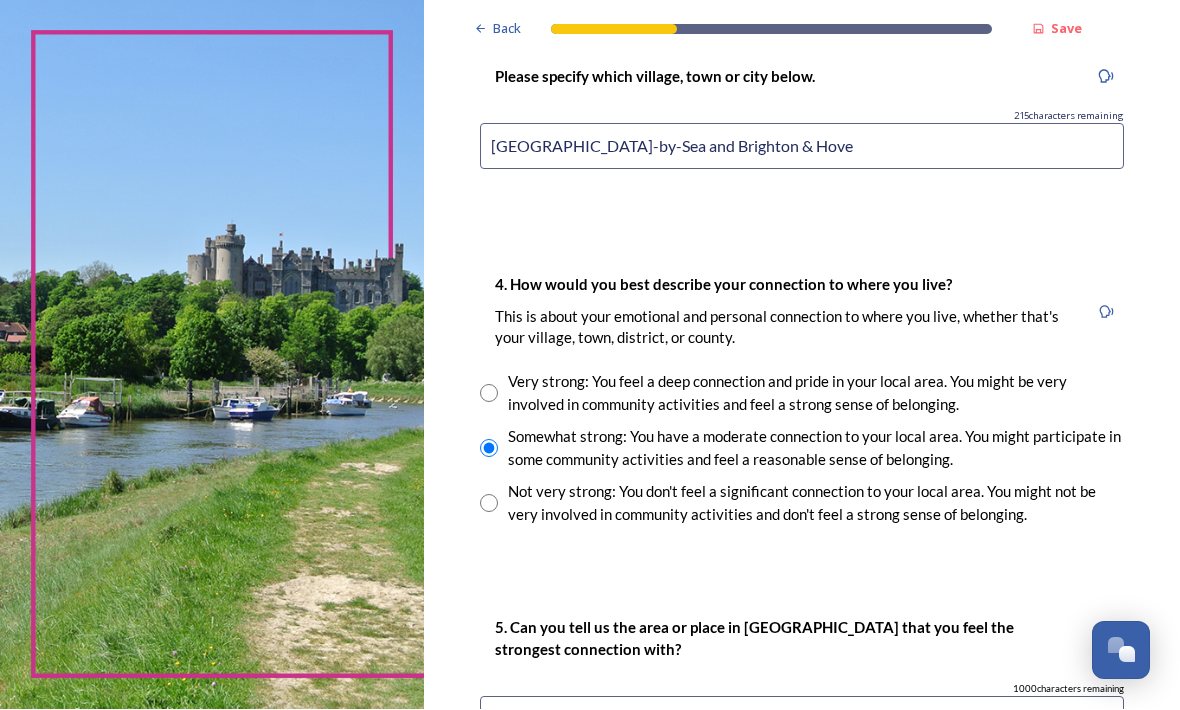 click on "Save" at bounding box center [1066, 29] 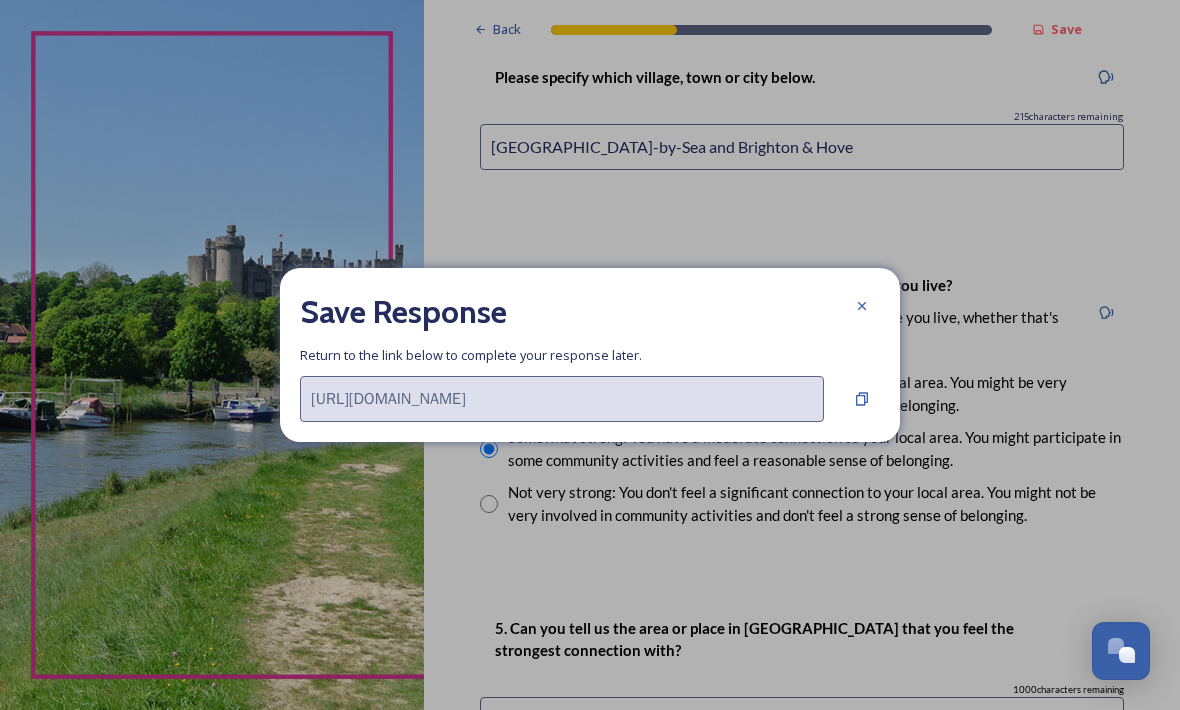 click at bounding box center (862, 306) 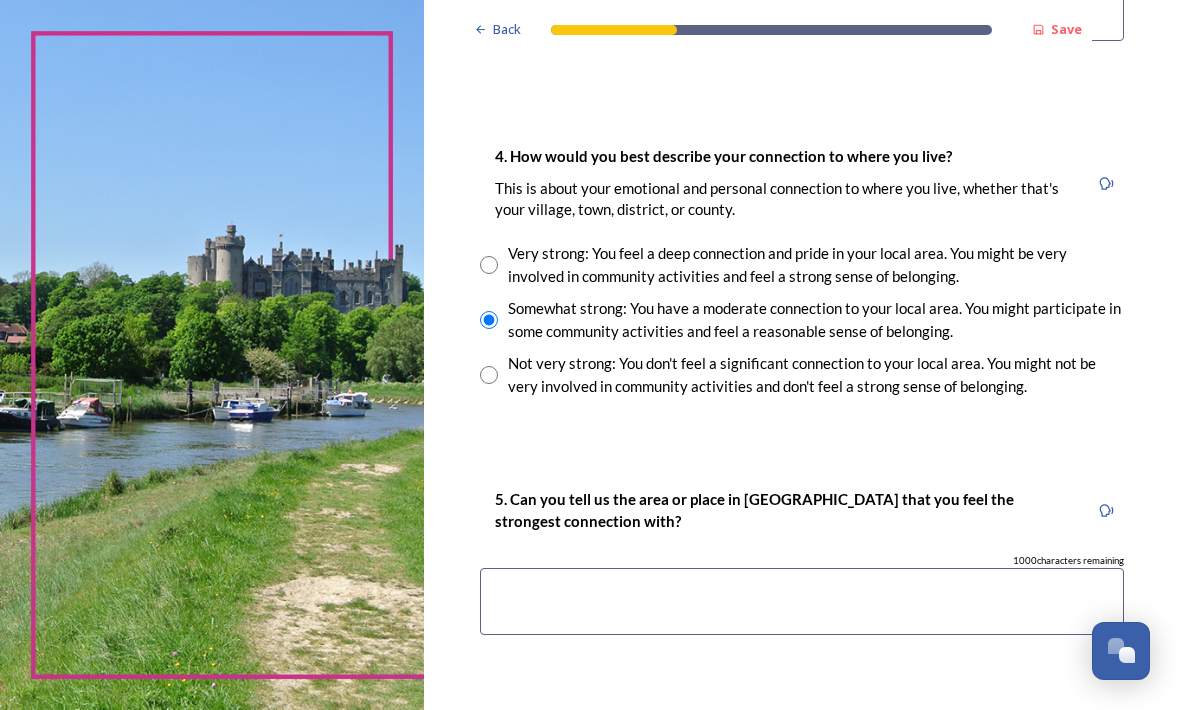 scroll, scrollTop: 1446, scrollLeft: 0, axis: vertical 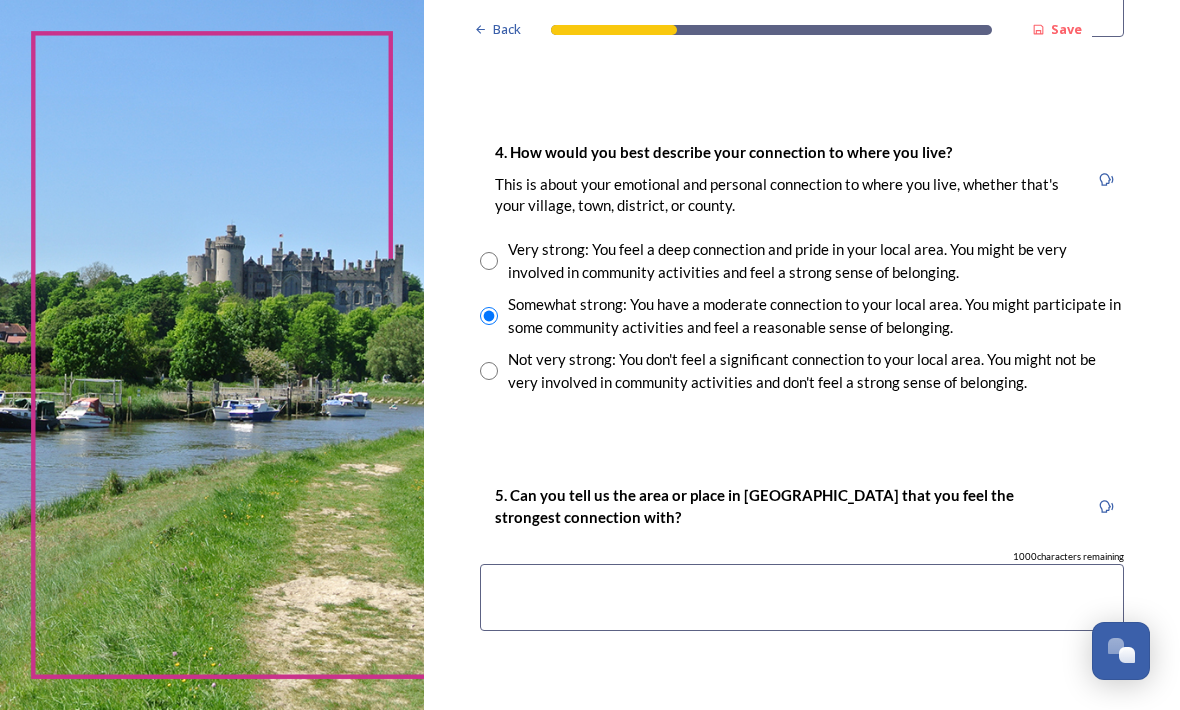 click at bounding box center (802, 597) 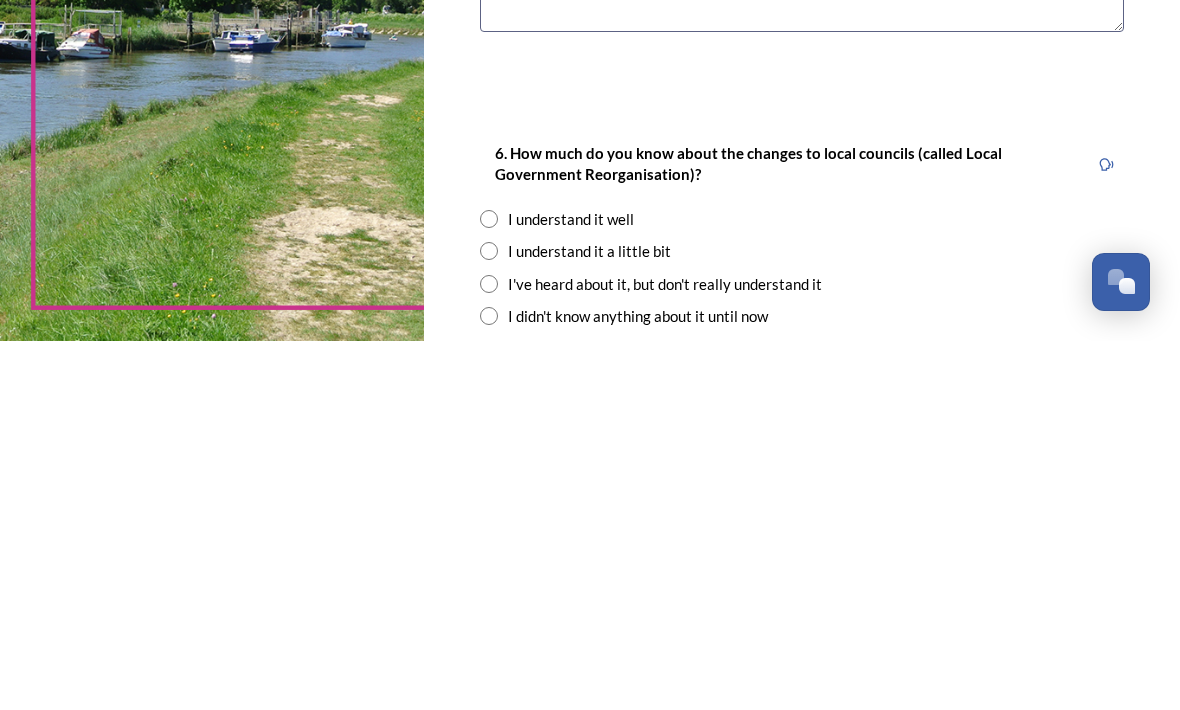 scroll, scrollTop: 1676, scrollLeft: 0, axis: vertical 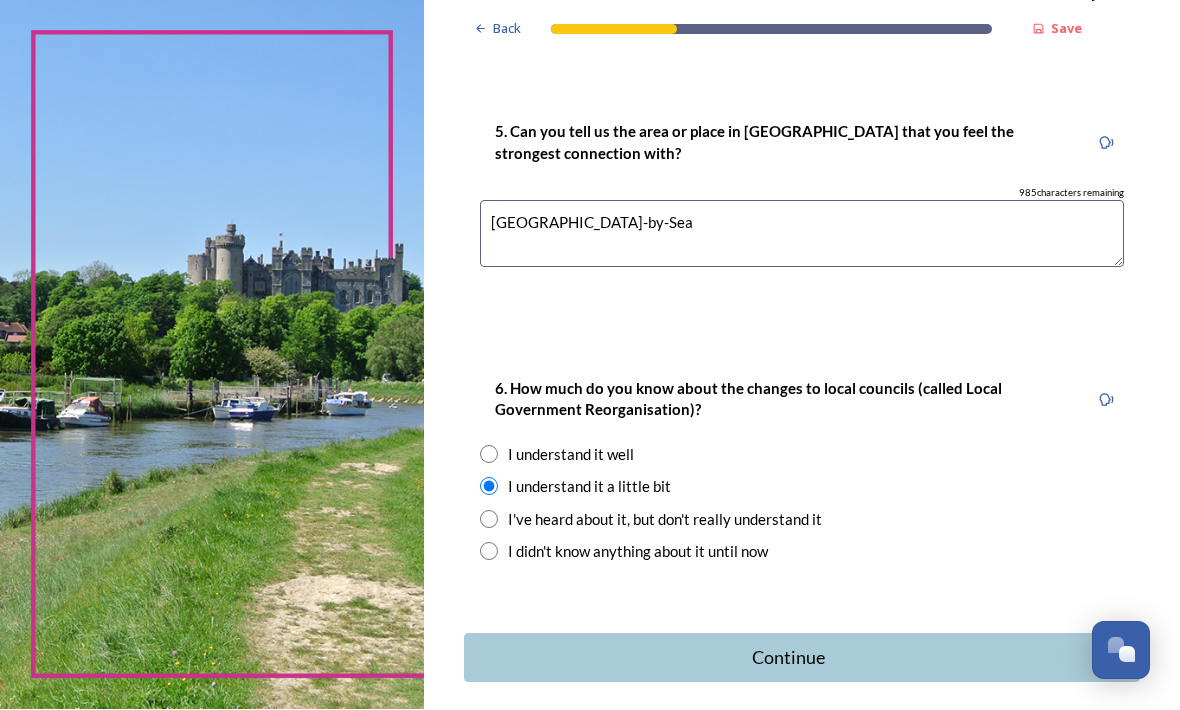 click on "Continue" at bounding box center [788, 658] 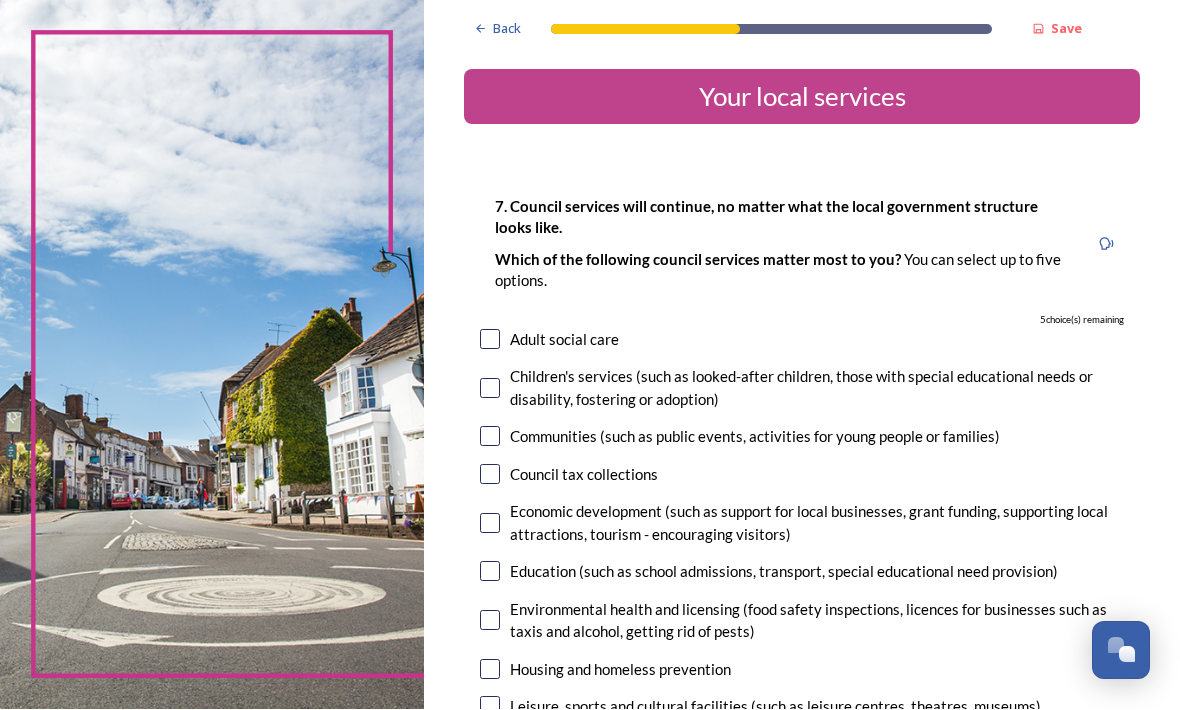 click at bounding box center (490, 389) 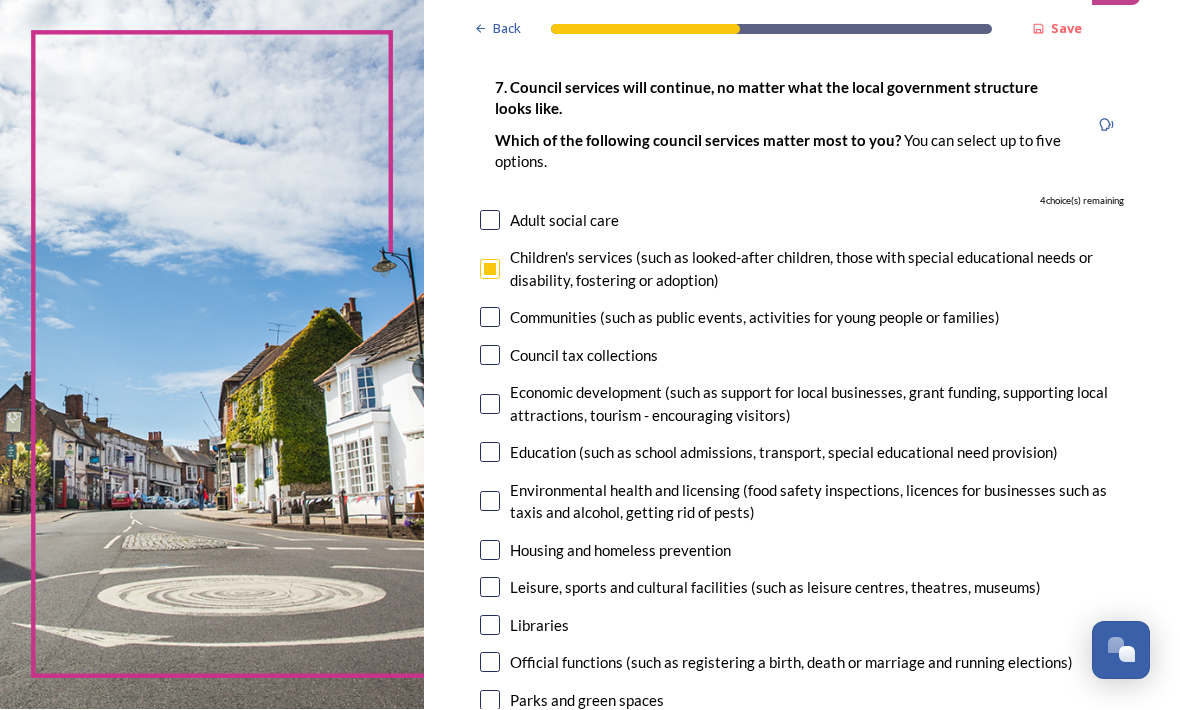scroll, scrollTop: 124, scrollLeft: 0, axis: vertical 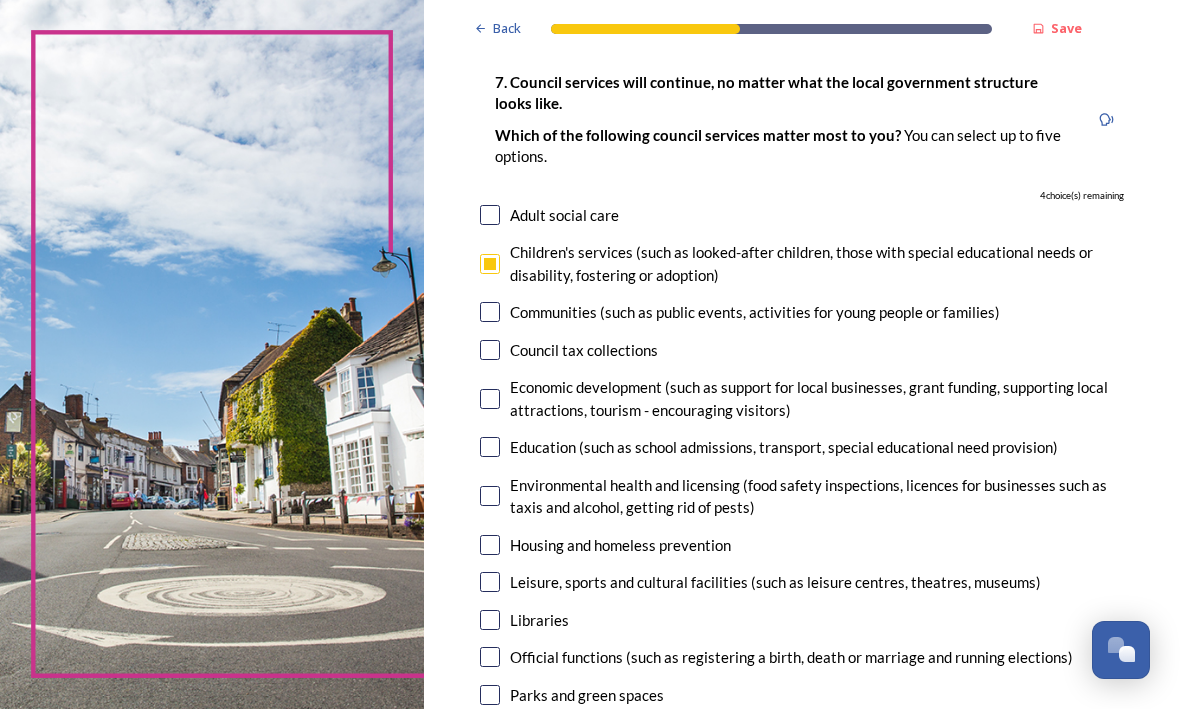 click at bounding box center [490, 400] 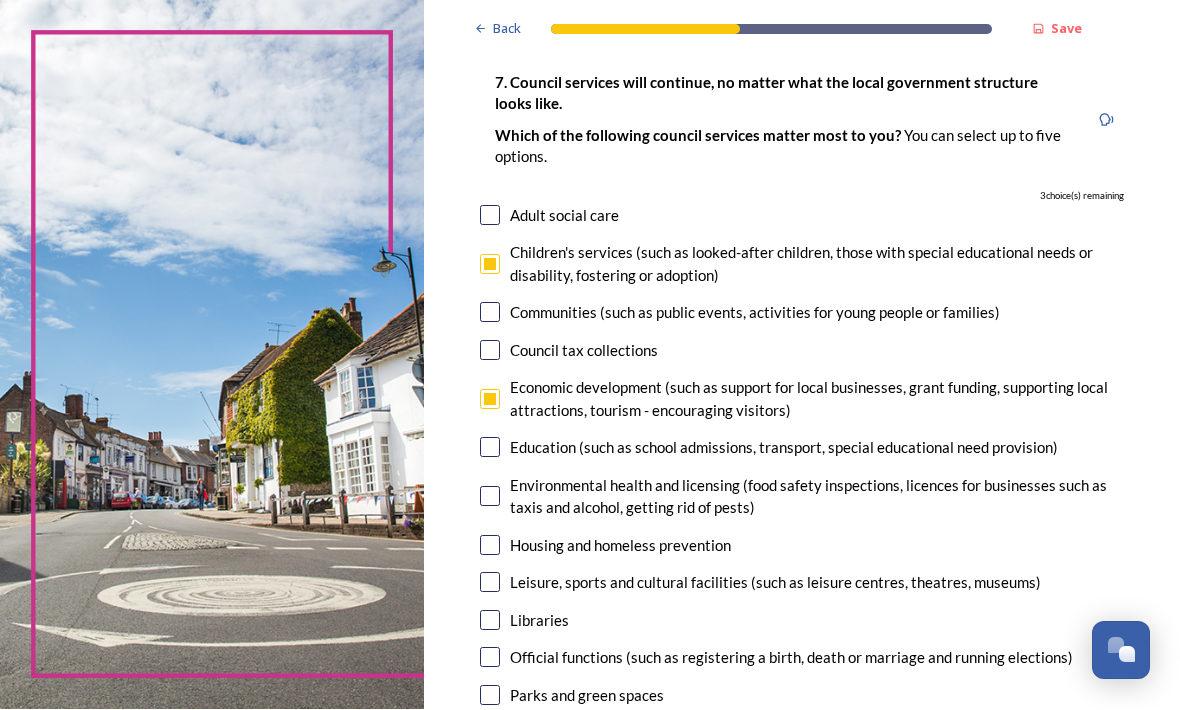 click at bounding box center (490, 448) 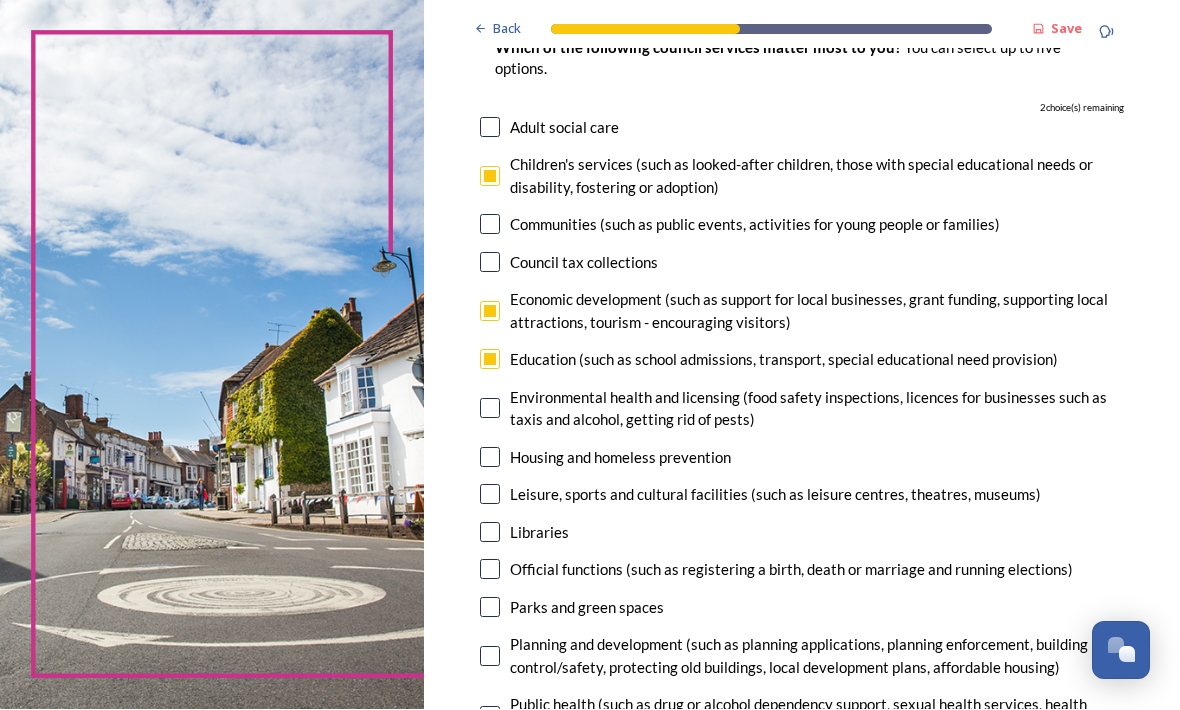 scroll, scrollTop: 212, scrollLeft: 0, axis: vertical 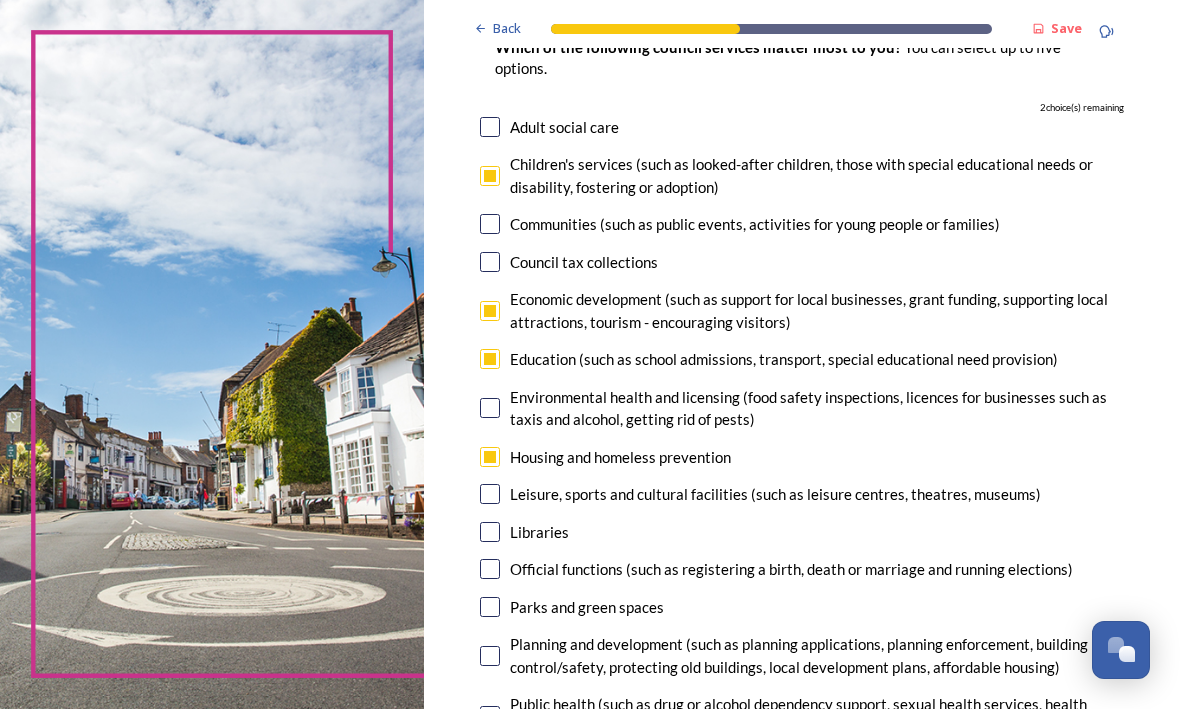 checkbox on "true" 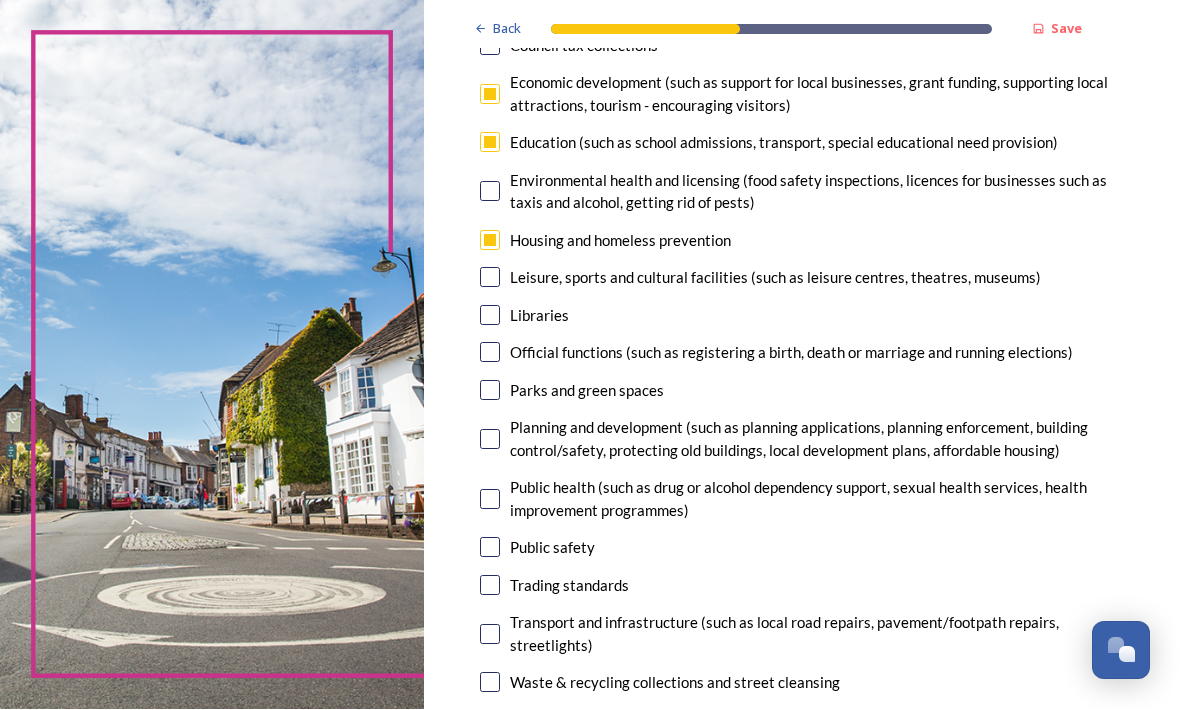 scroll, scrollTop: 430, scrollLeft: 0, axis: vertical 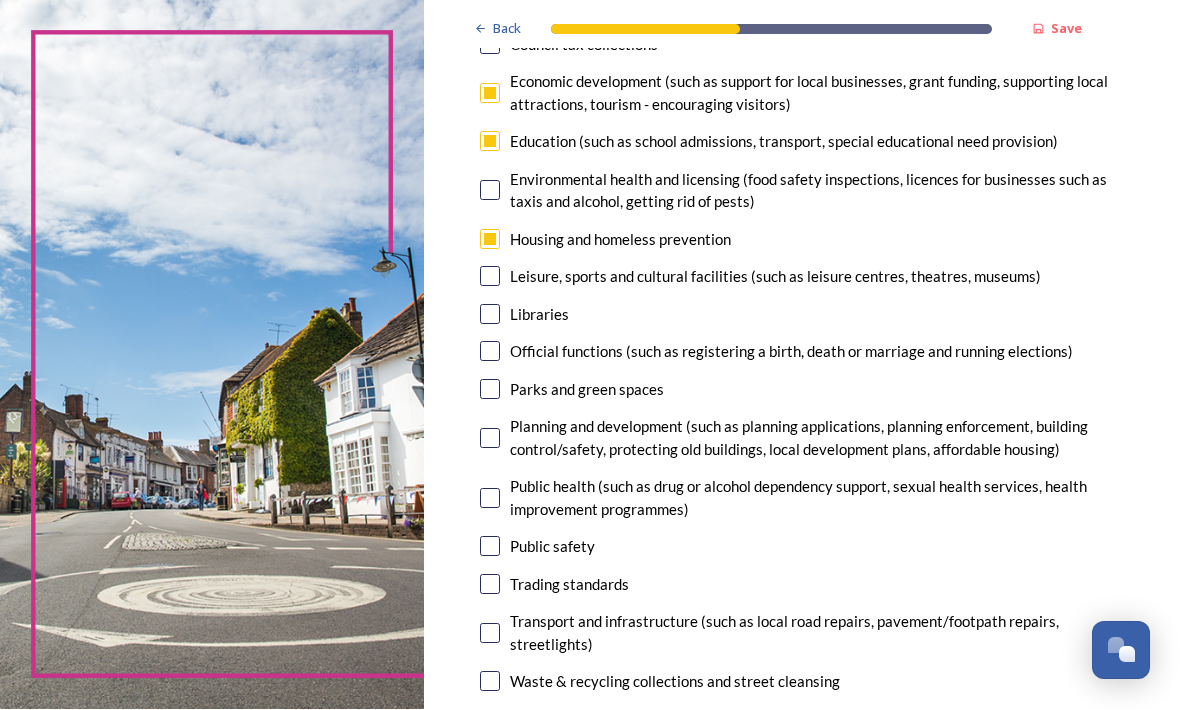 click at bounding box center (490, 634) 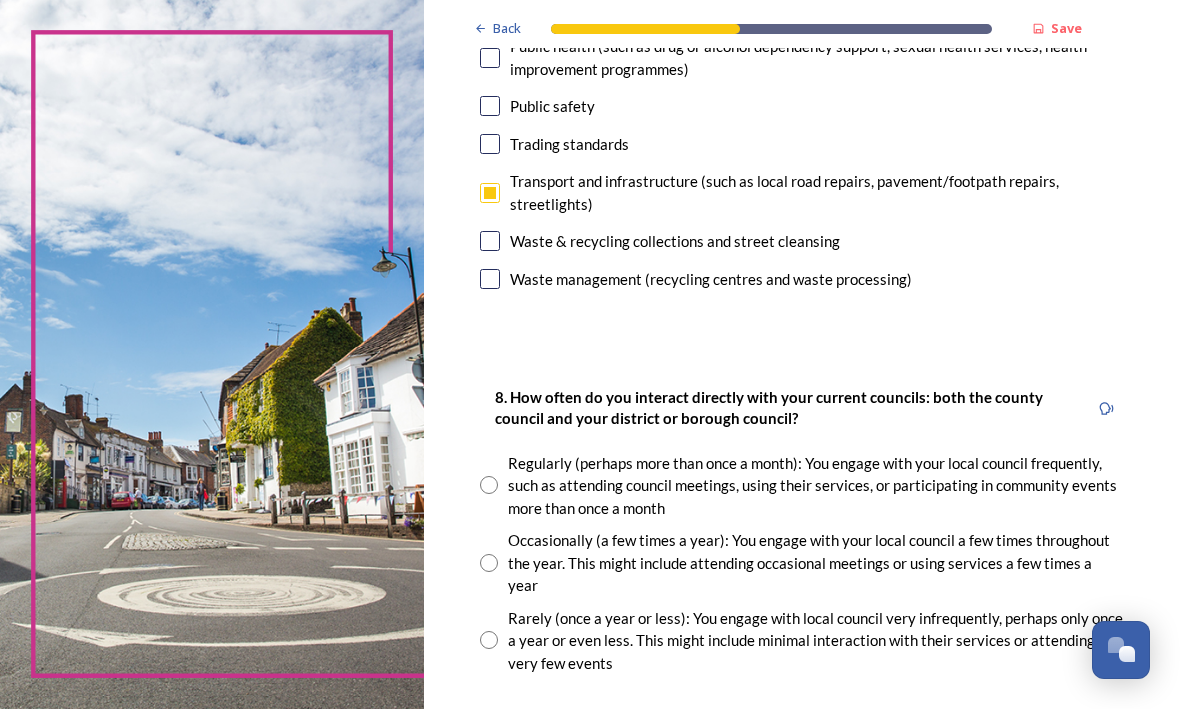 scroll, scrollTop: 872, scrollLeft: 0, axis: vertical 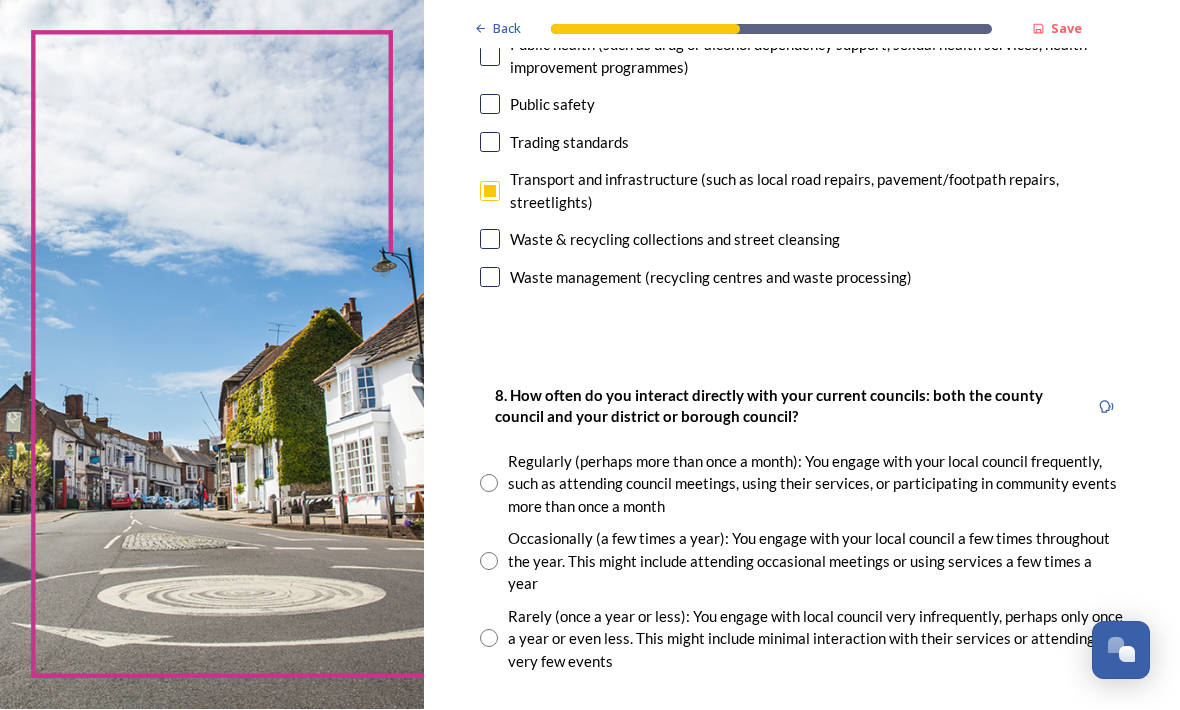 click at bounding box center (489, 562) 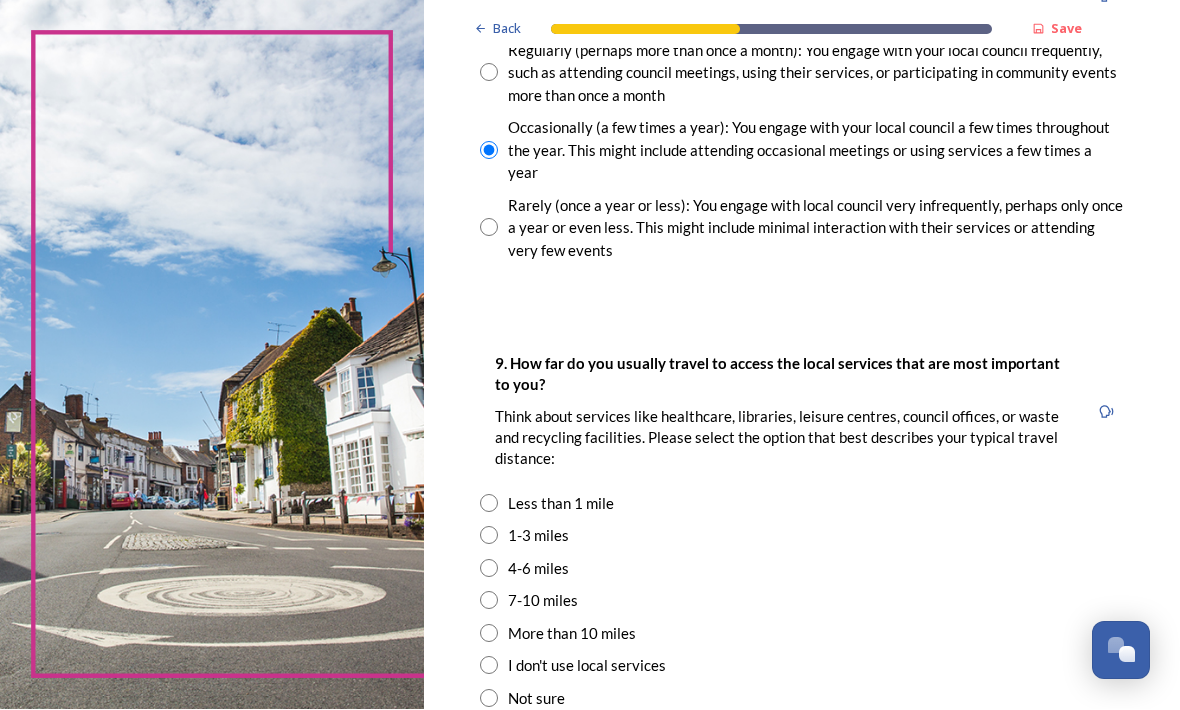 scroll, scrollTop: 1294, scrollLeft: 0, axis: vertical 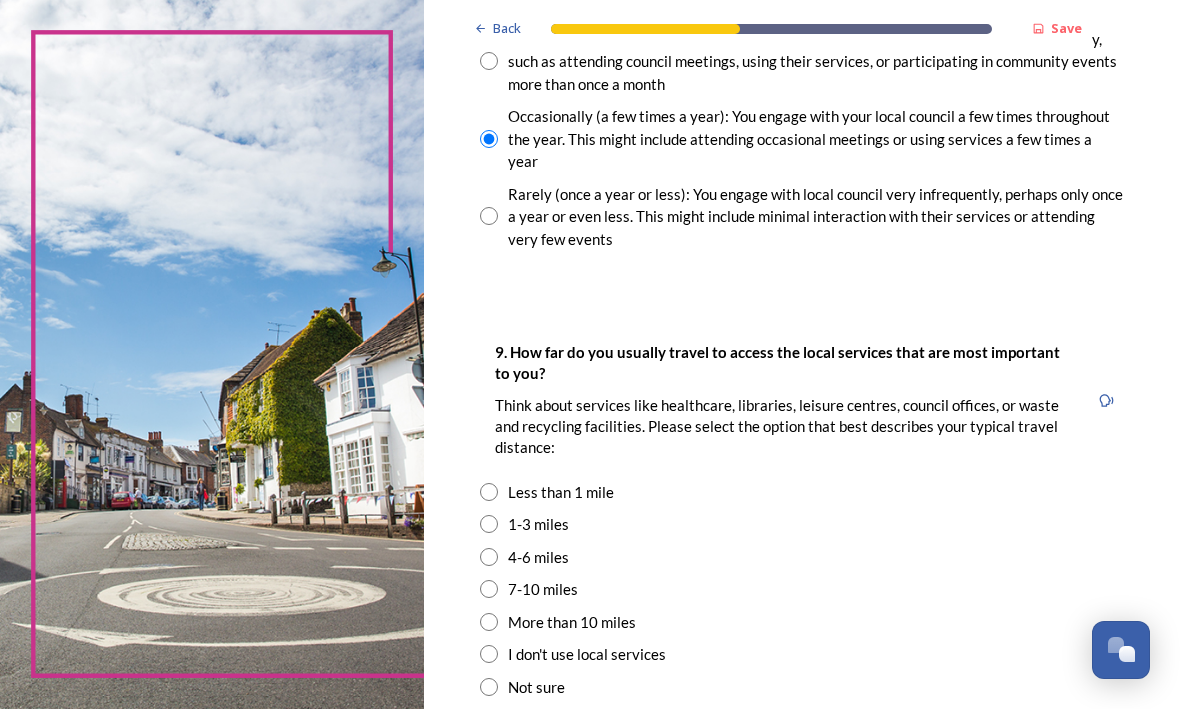 click at bounding box center (489, 525) 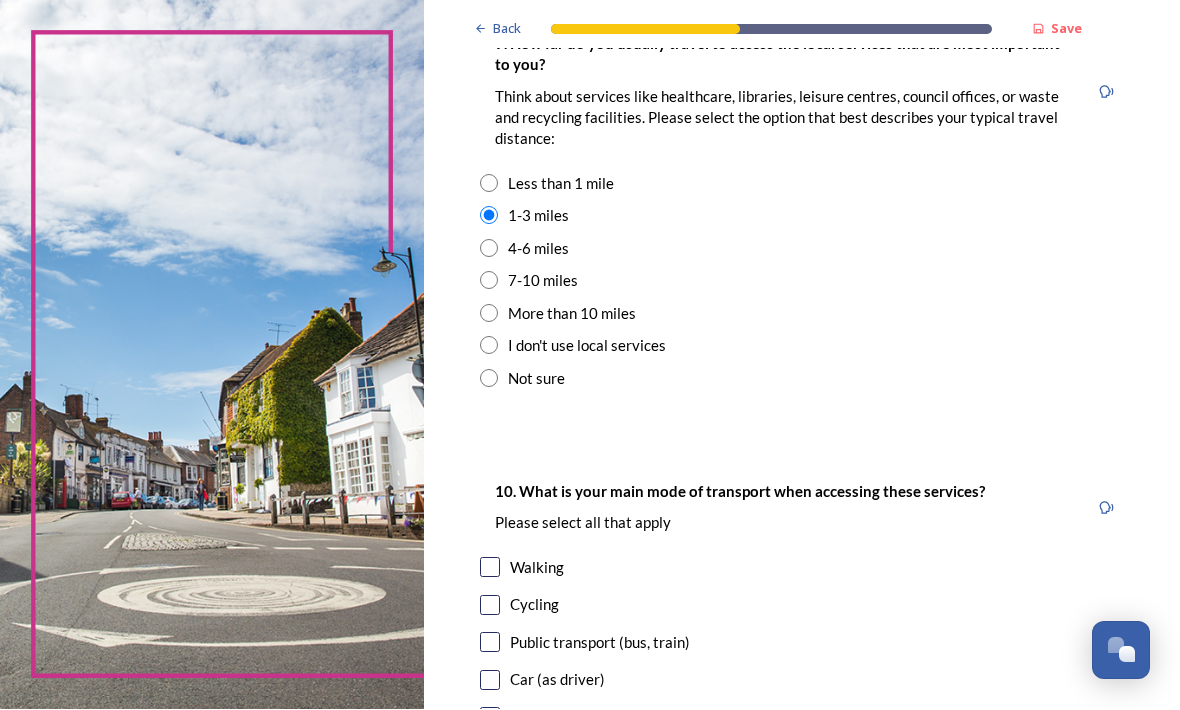 scroll, scrollTop: 1603, scrollLeft: 0, axis: vertical 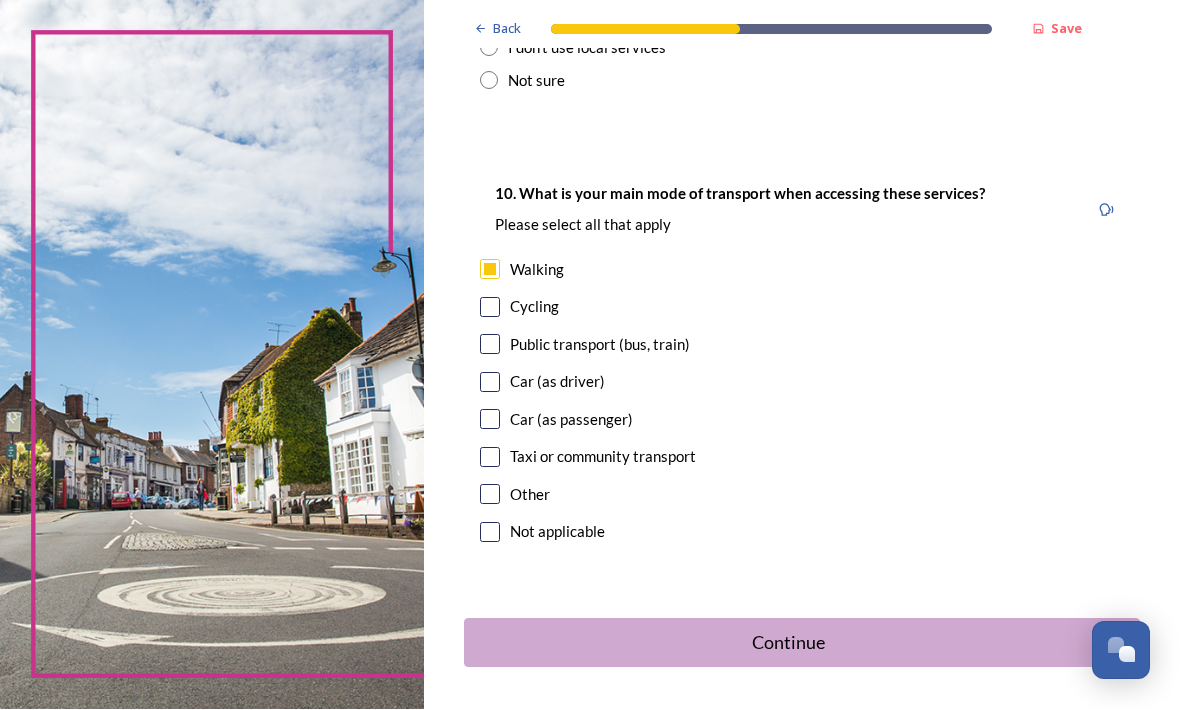 click on "Continue" at bounding box center (788, 643) 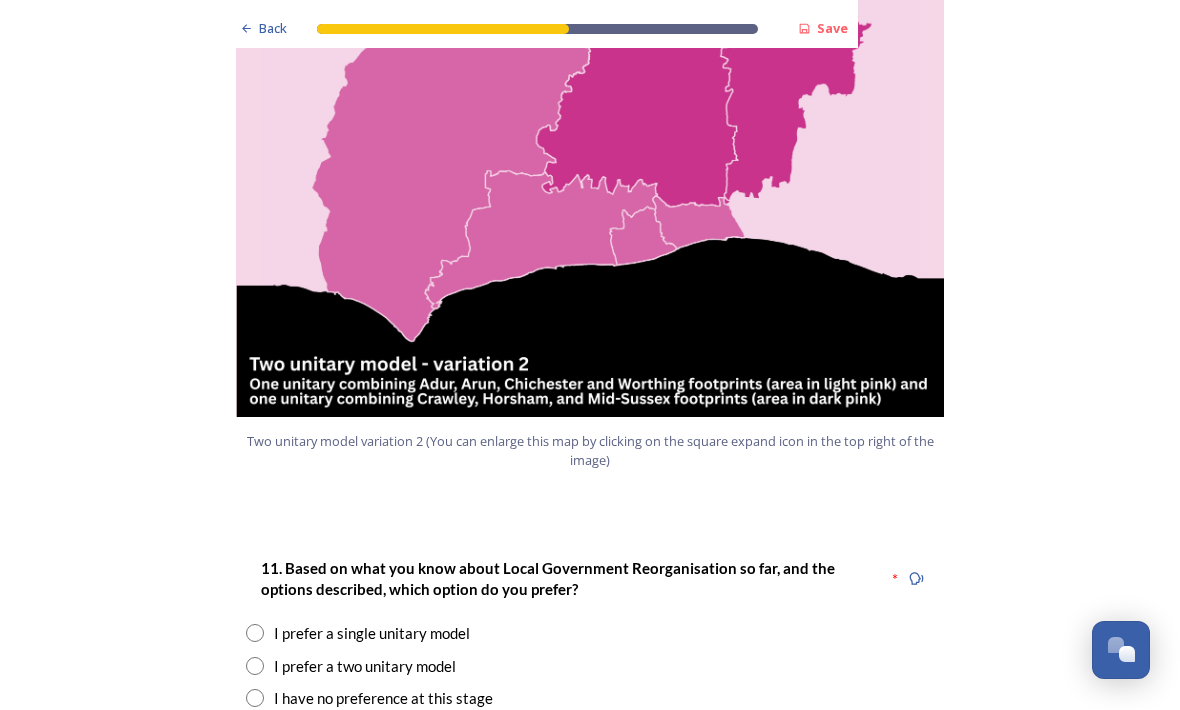 scroll, scrollTop: 2242, scrollLeft: 0, axis: vertical 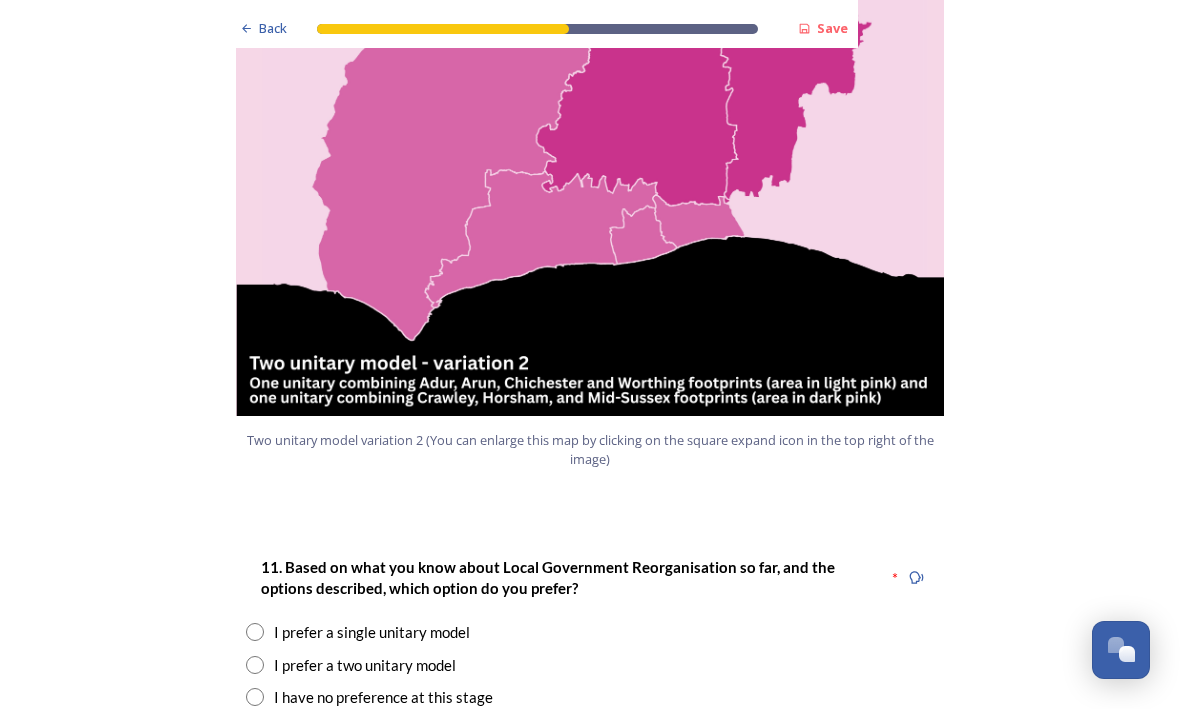 click at bounding box center (255, 633) 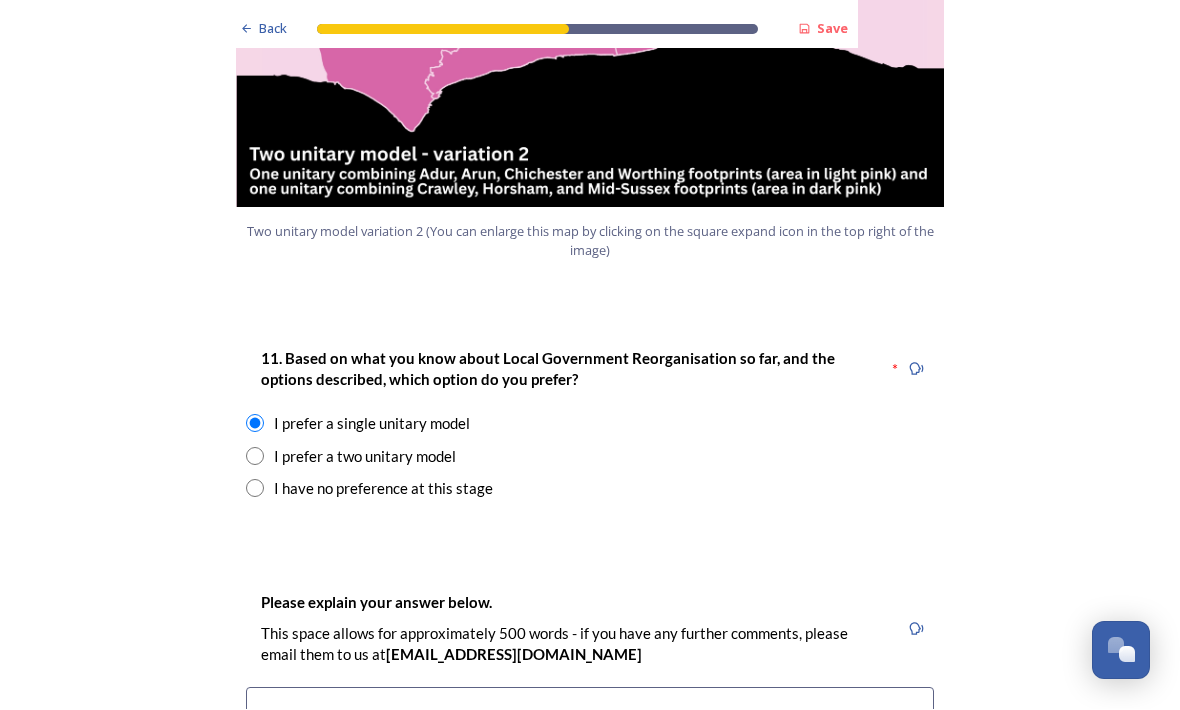 scroll, scrollTop: 2452, scrollLeft: 0, axis: vertical 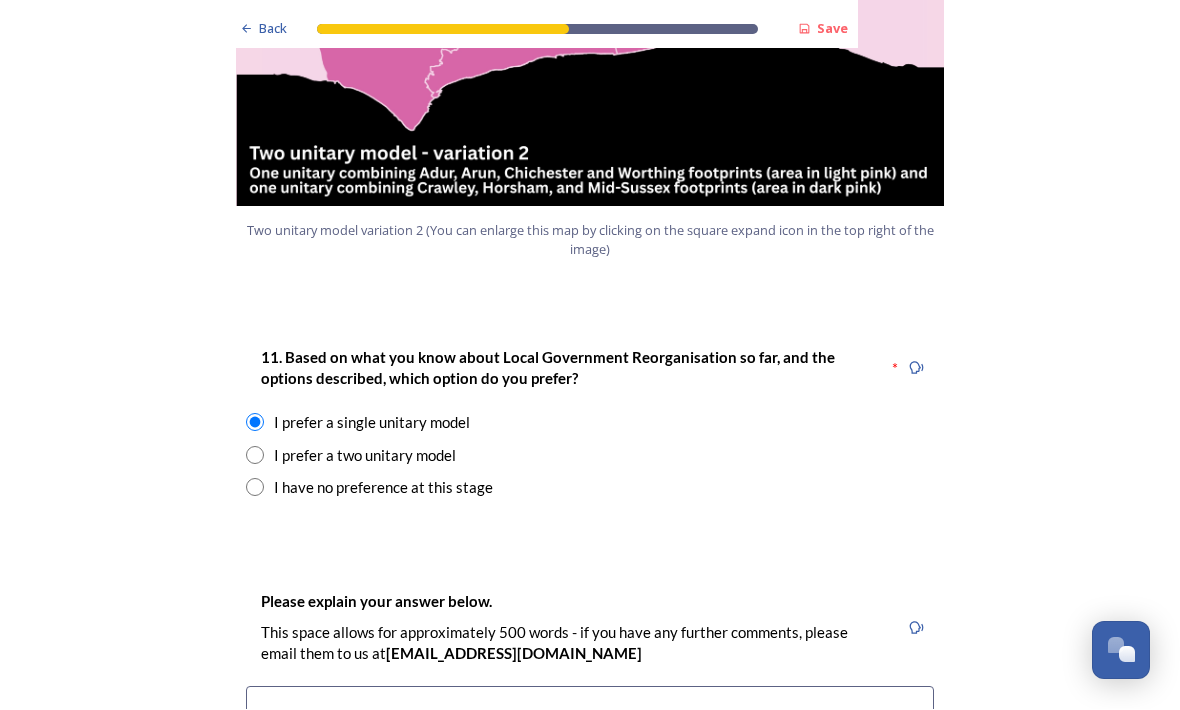 click at bounding box center (590, 799) 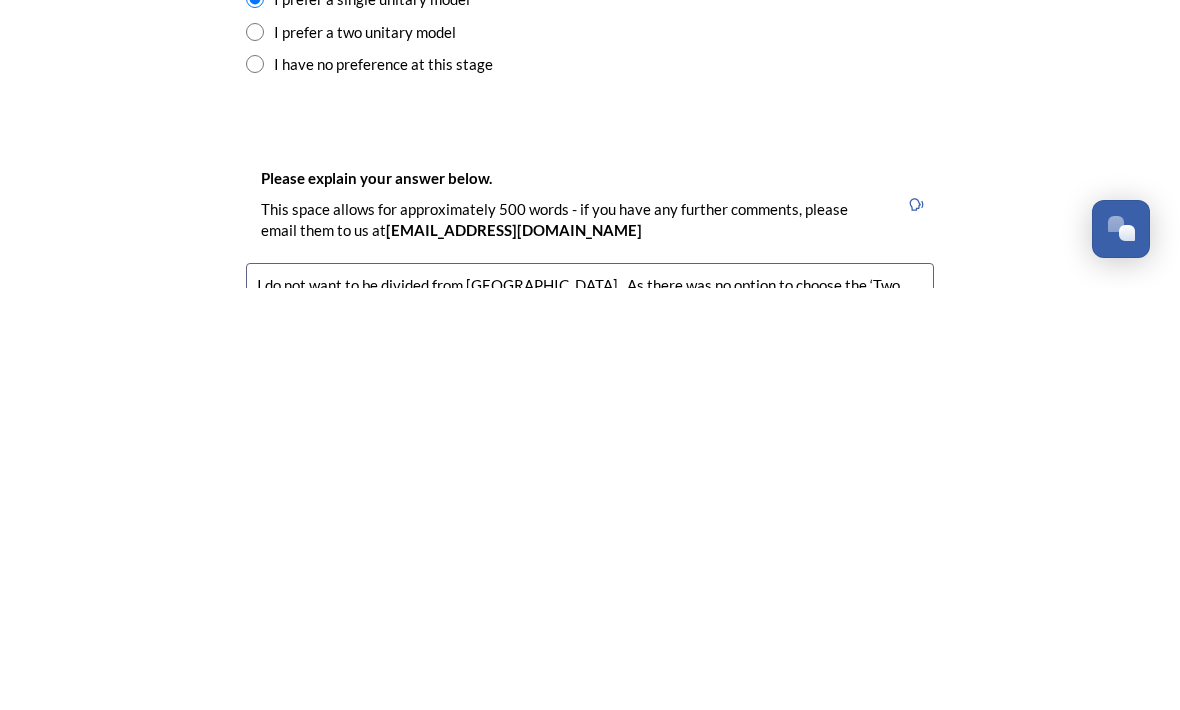 scroll, scrollTop: 2454, scrollLeft: 0, axis: vertical 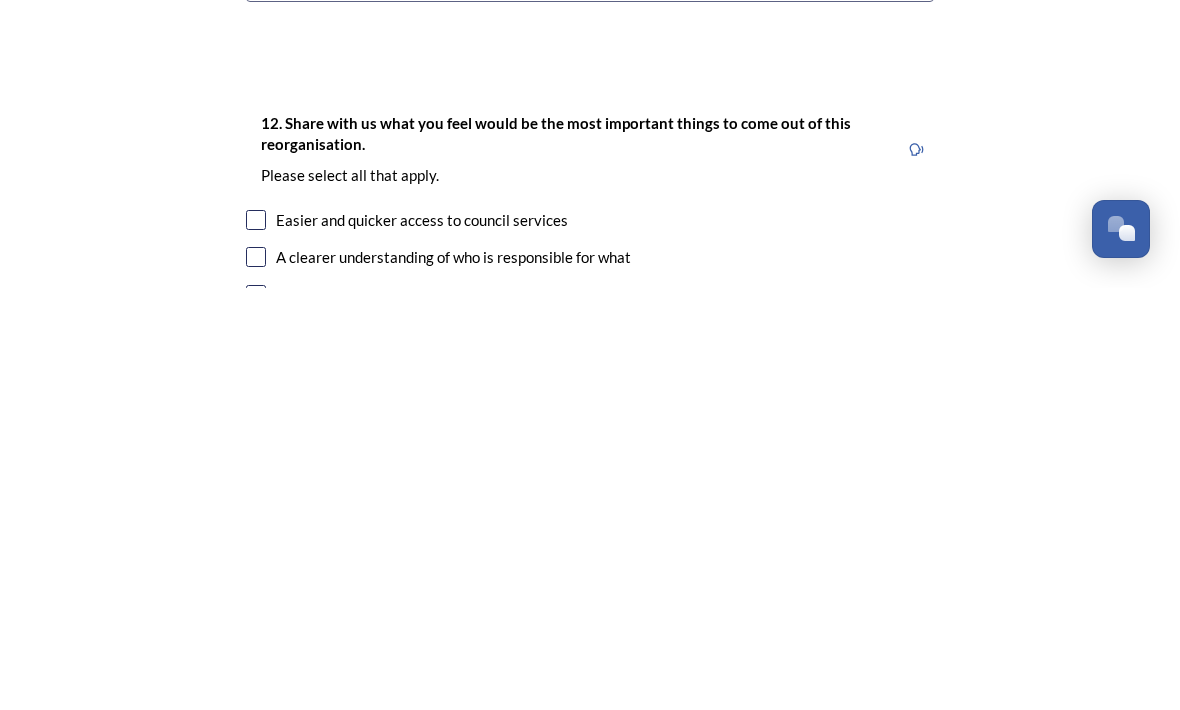 type on "I do not want to be divided from Shoreham-by-Sea.  As there was no option to choose the ‘Two Unitary Model Variation 1 only, I selected the single unitary model.  The worst option for me is the ‘Two Unitary Model Variation 2." 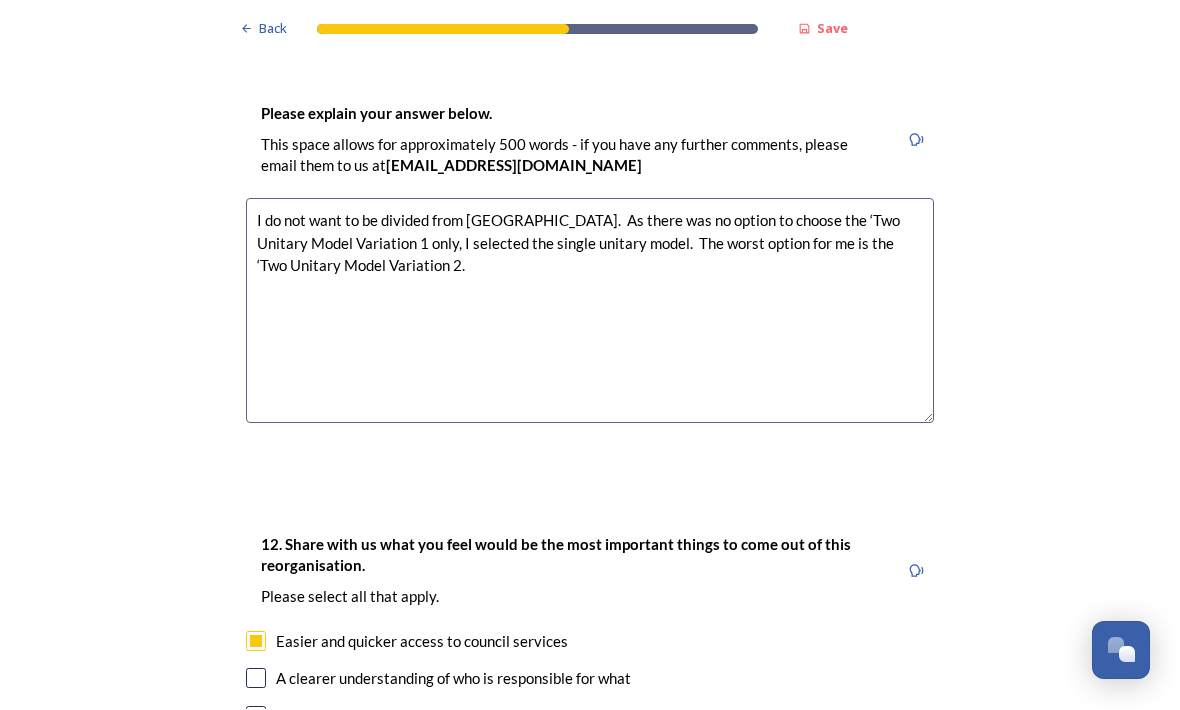 click at bounding box center [256, 679] 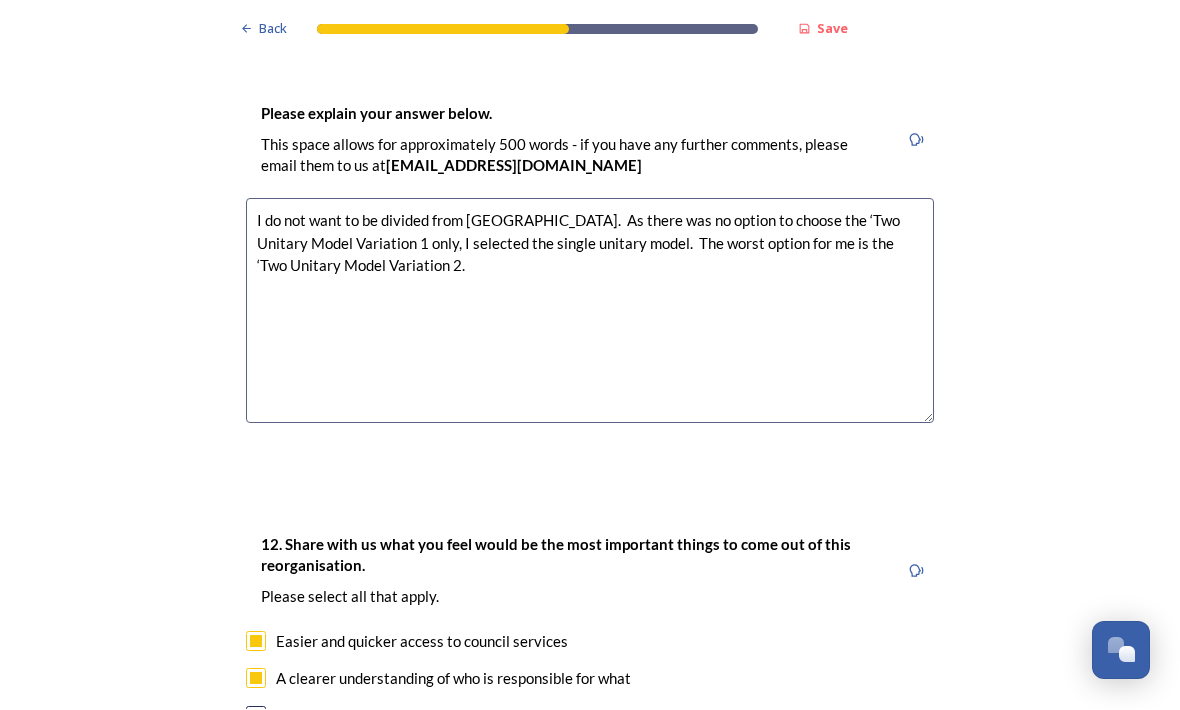 click at bounding box center [256, 717] 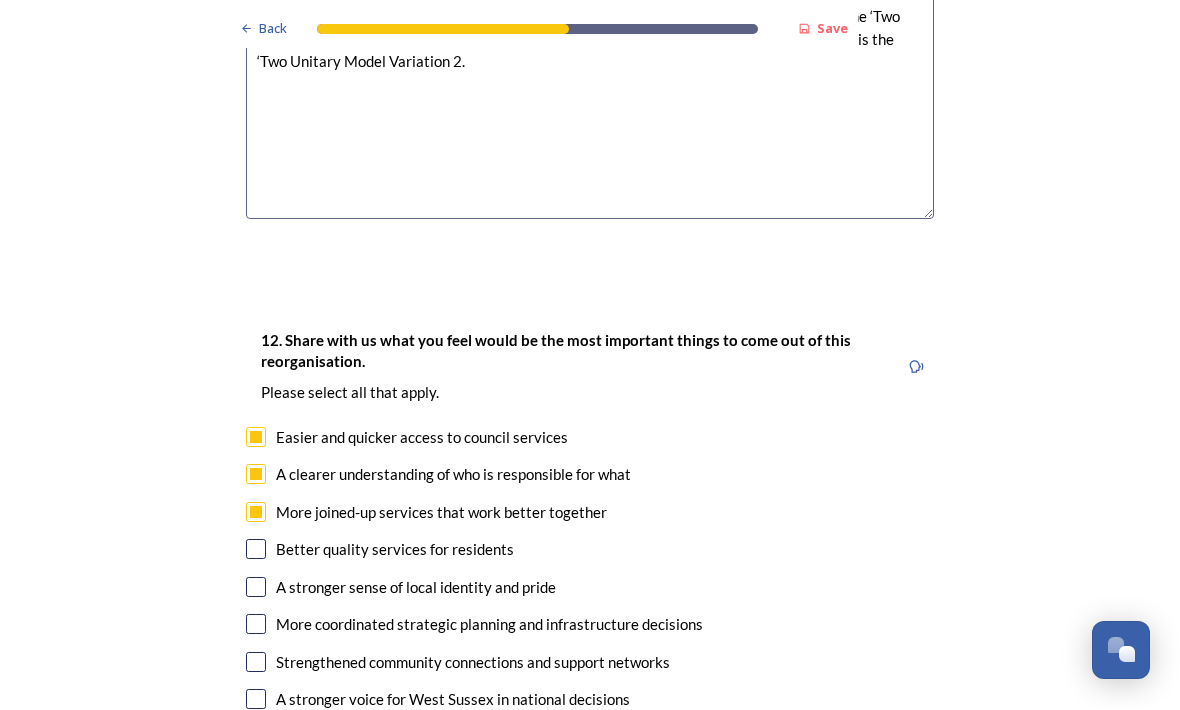 scroll, scrollTop: 3146, scrollLeft: 0, axis: vertical 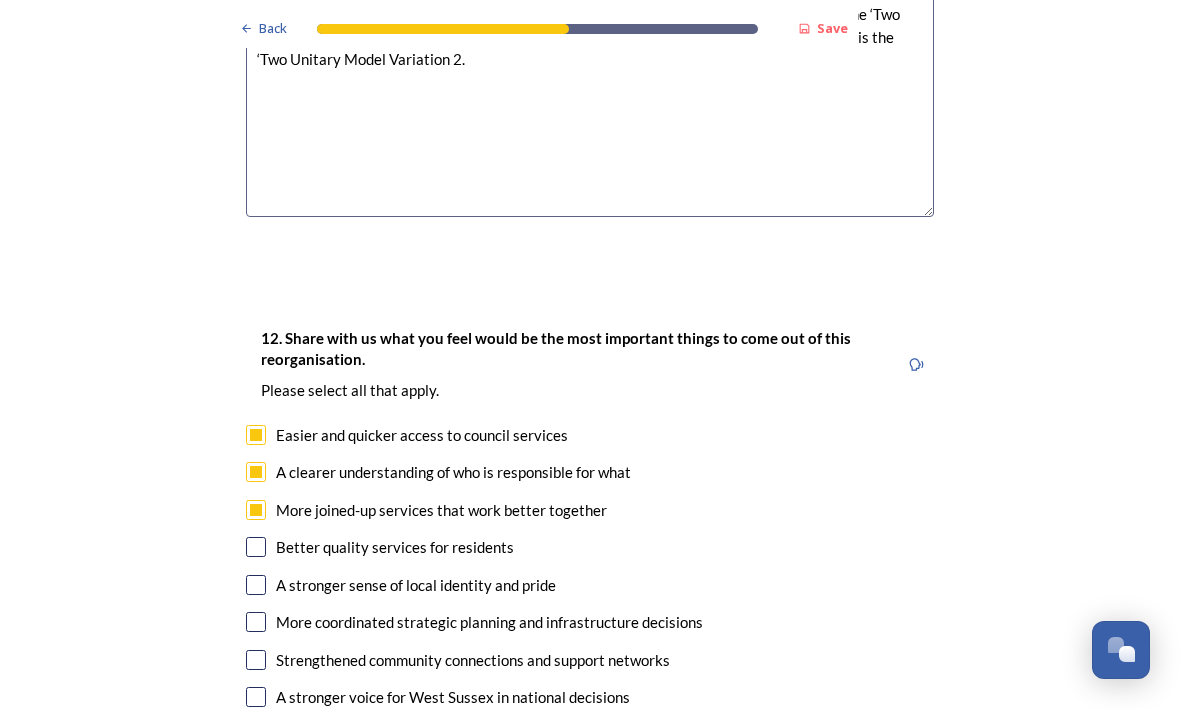 click at bounding box center [256, 548] 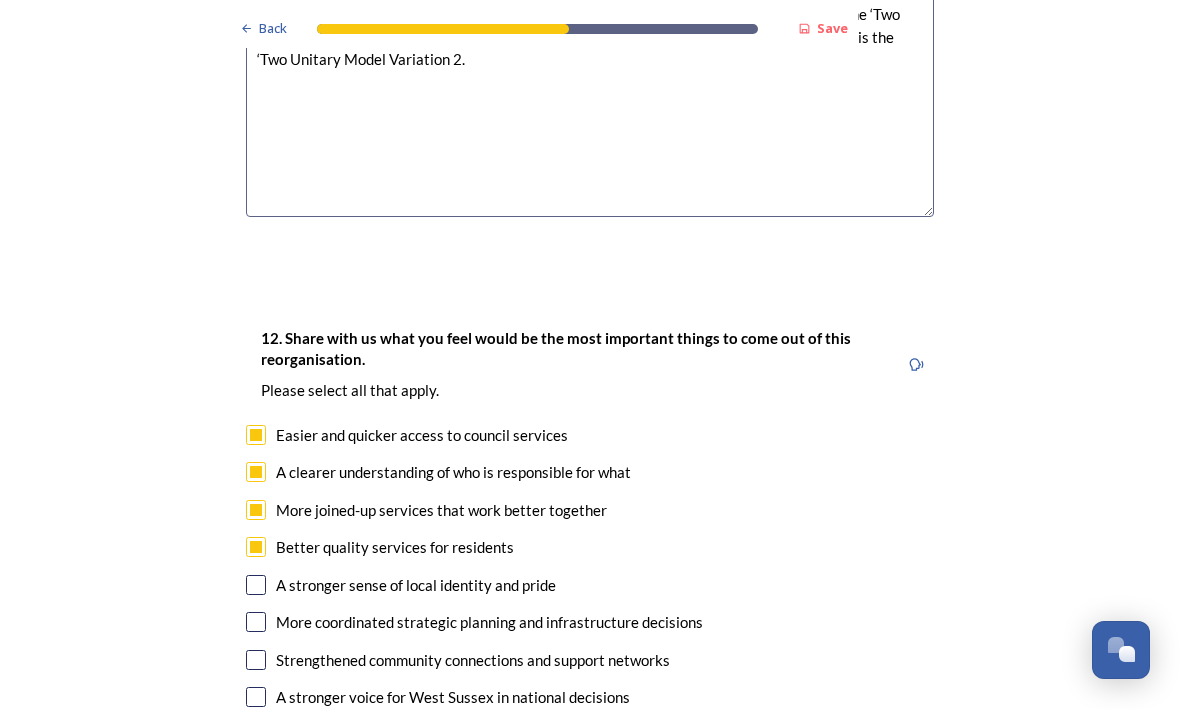 click at bounding box center [256, 623] 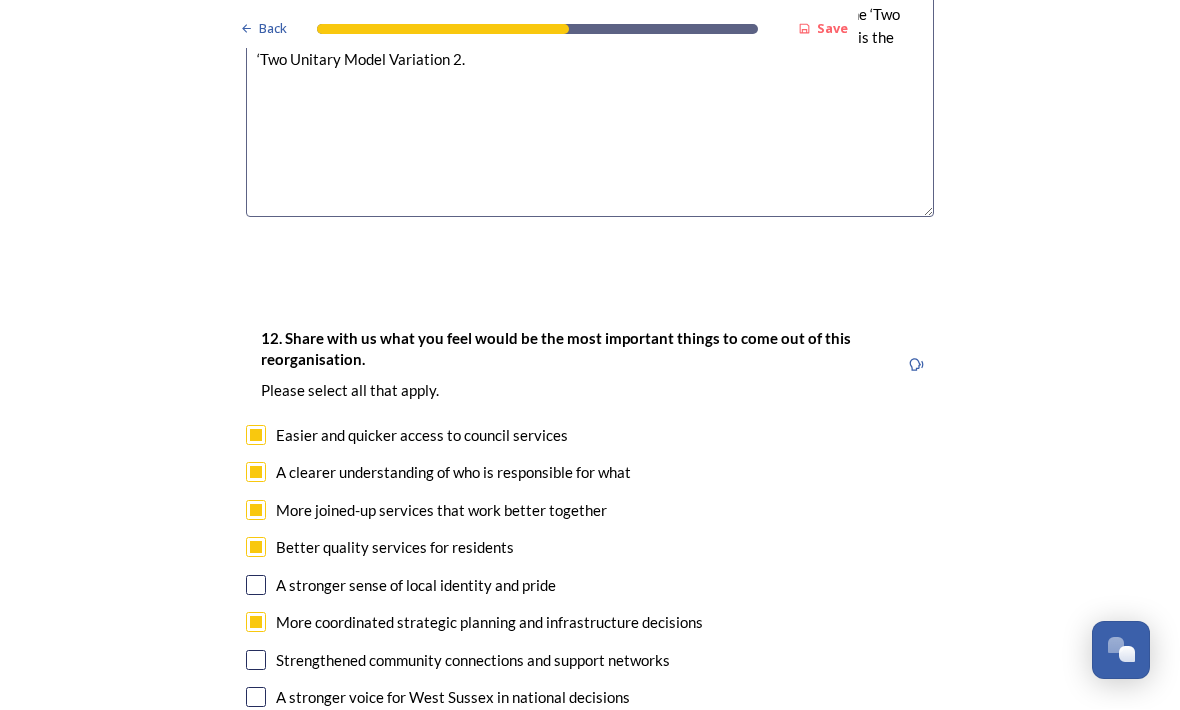 click at bounding box center (256, 661) 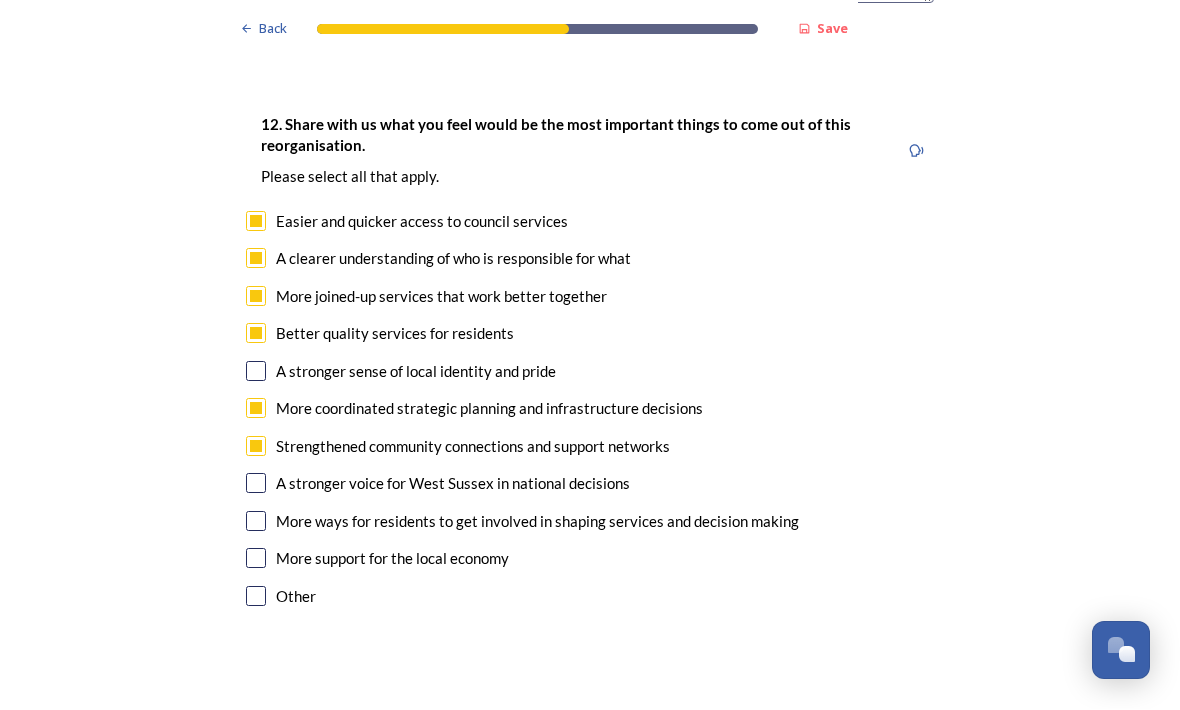 scroll, scrollTop: 3361, scrollLeft: 0, axis: vertical 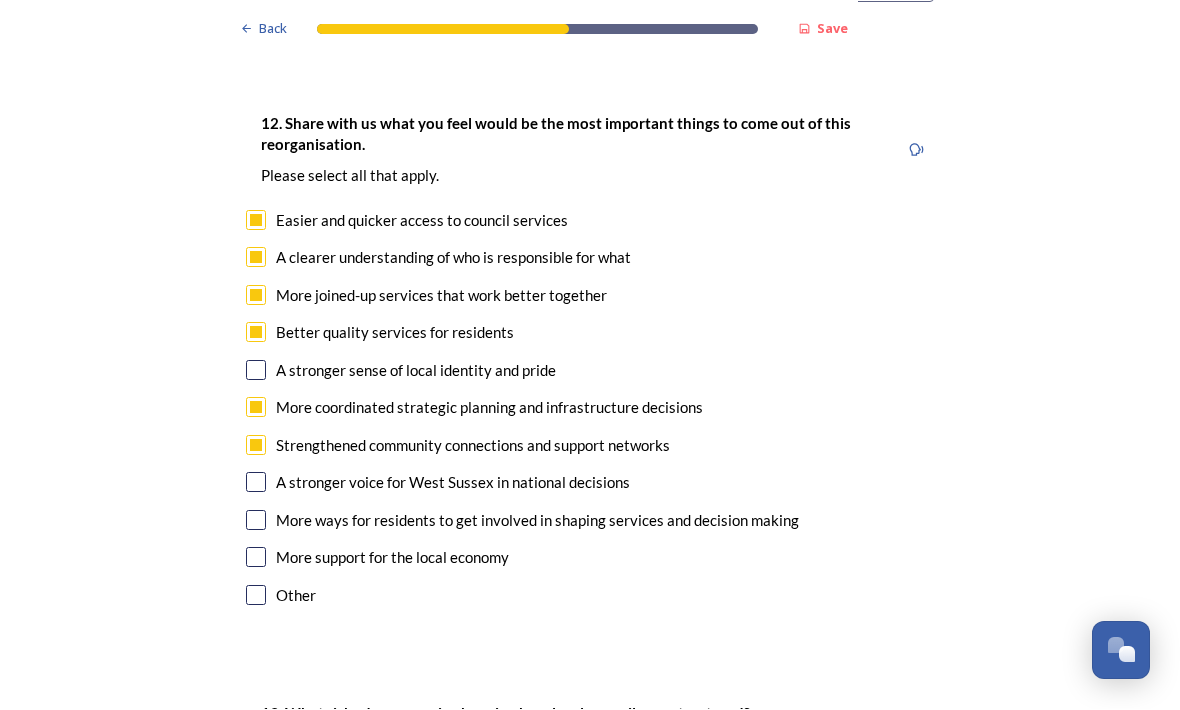 click at bounding box center [256, 483] 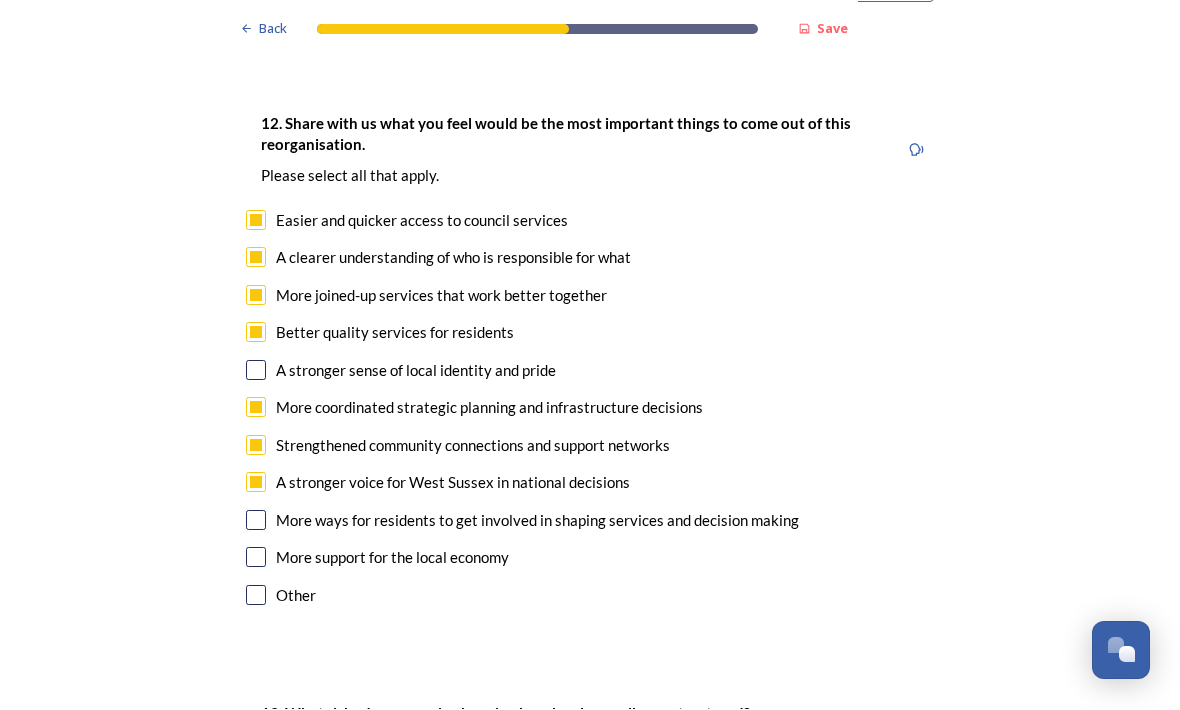 click at bounding box center (256, 521) 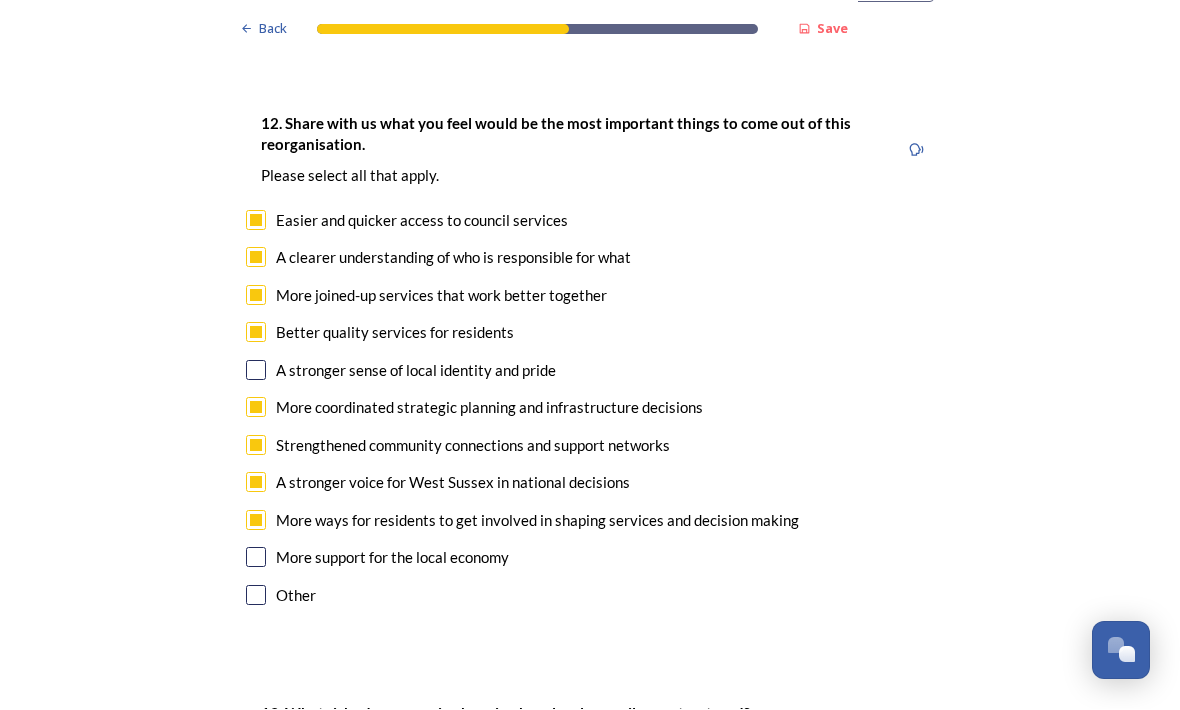 click at bounding box center [256, 558] 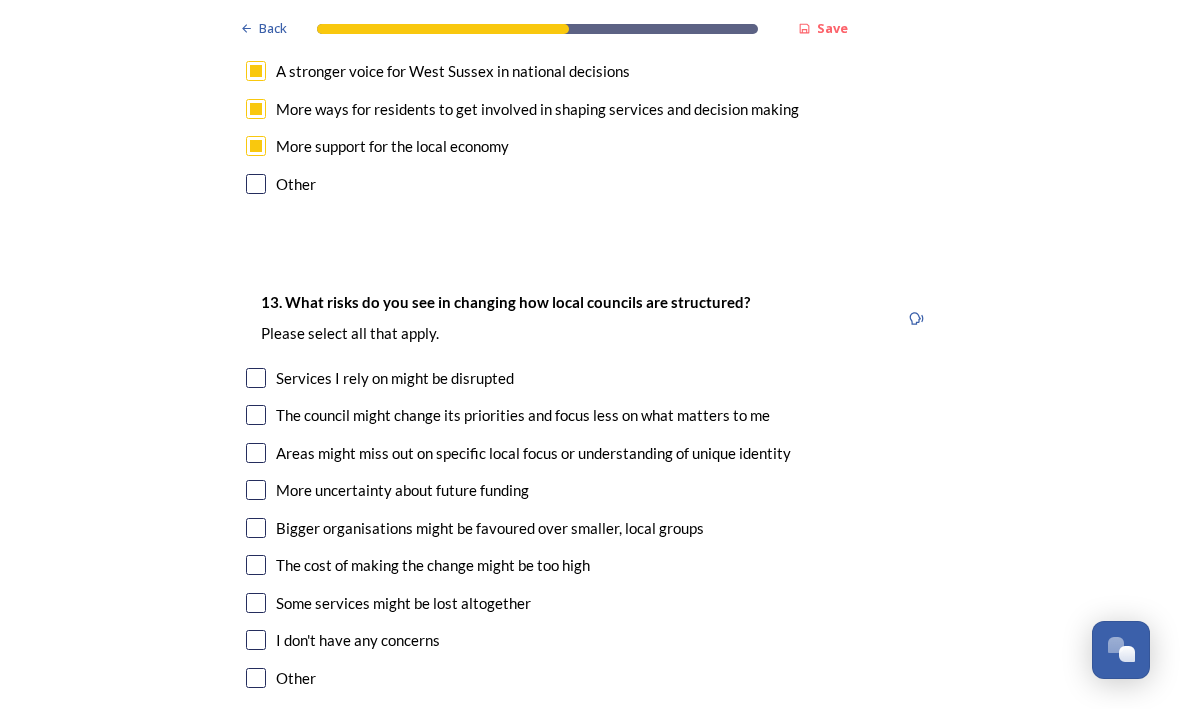 scroll, scrollTop: 3773, scrollLeft: 0, axis: vertical 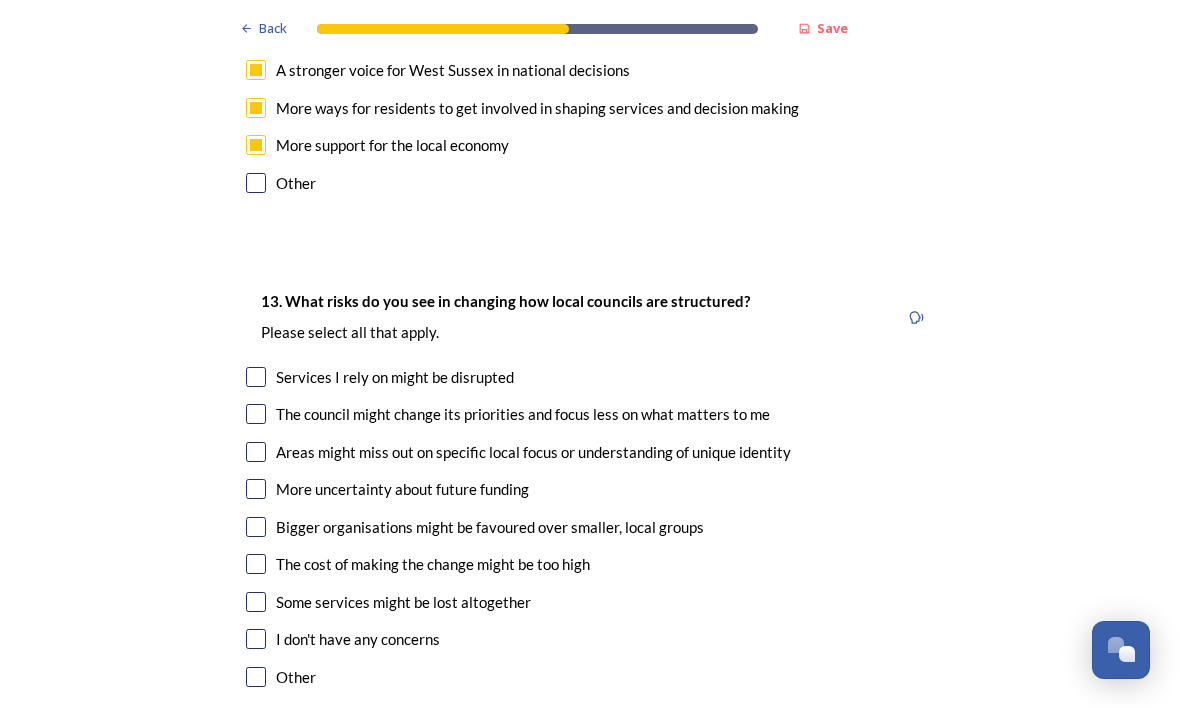 click at bounding box center [256, 640] 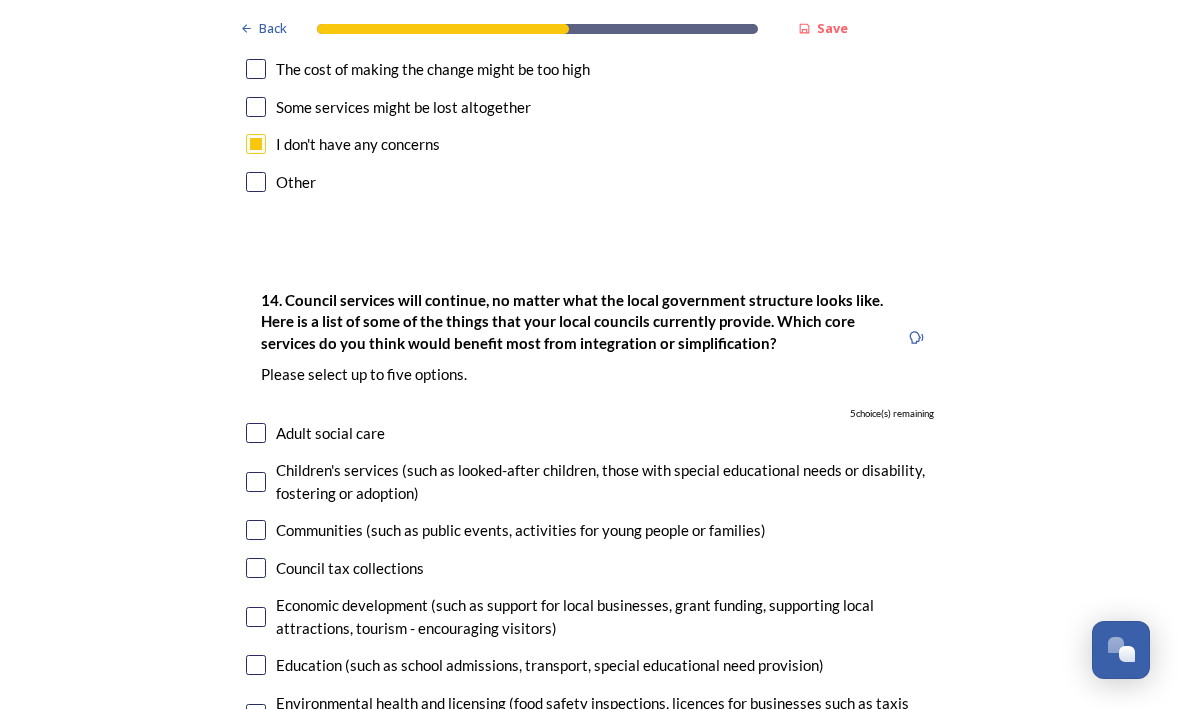 scroll, scrollTop: 4269, scrollLeft: 0, axis: vertical 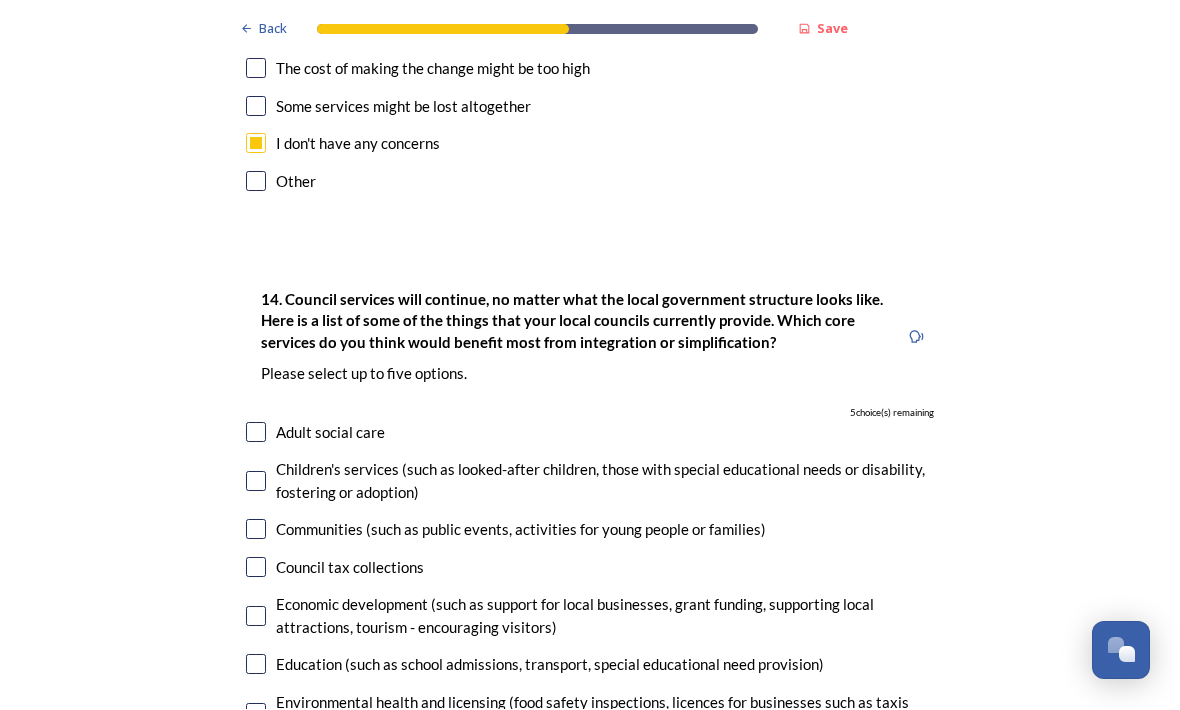 click at bounding box center [256, 482] 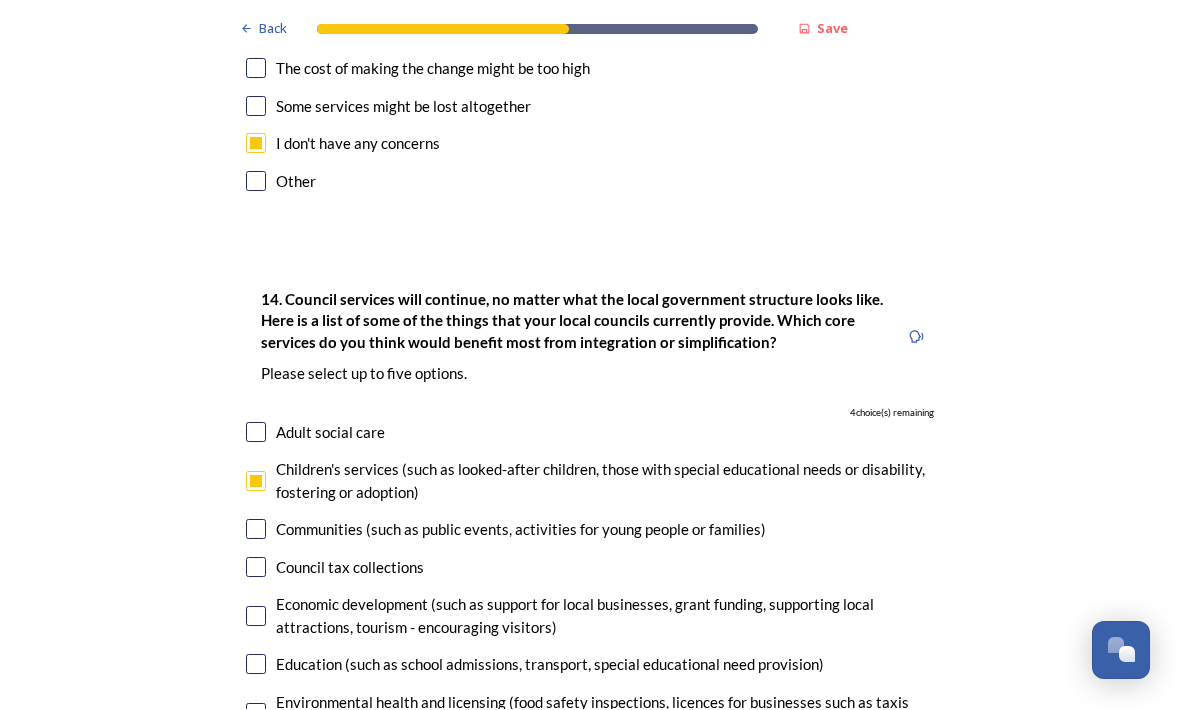 click at bounding box center (256, 617) 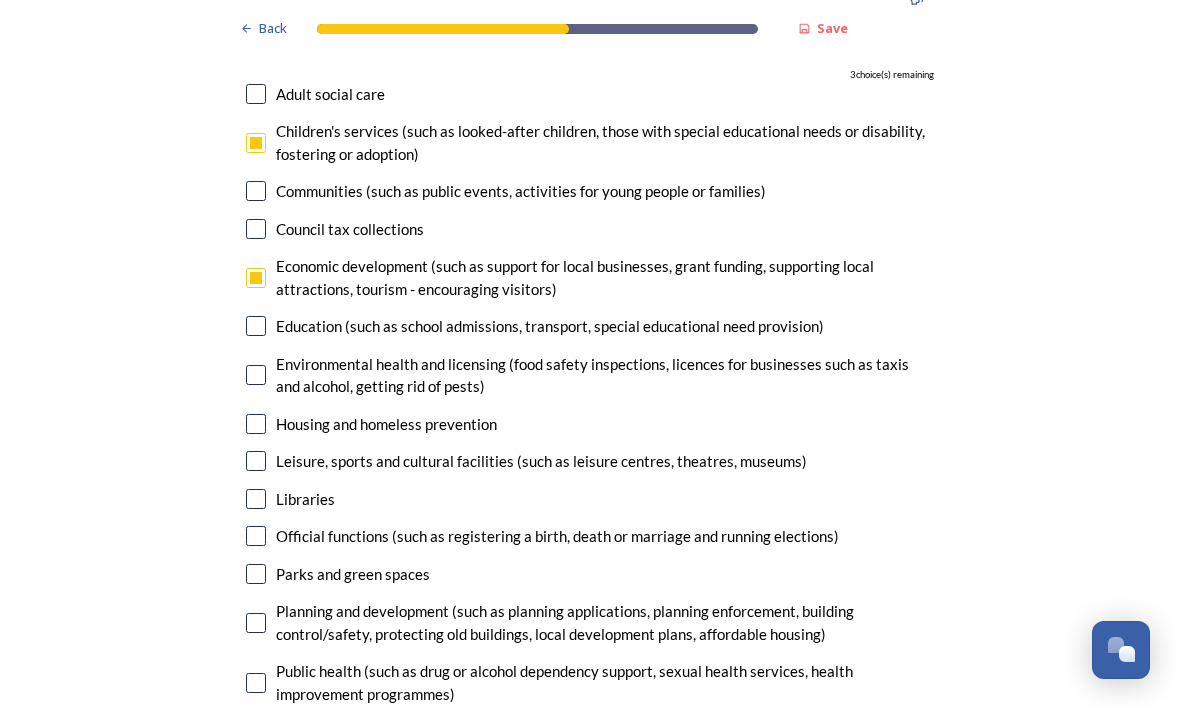scroll, scrollTop: 4607, scrollLeft: 0, axis: vertical 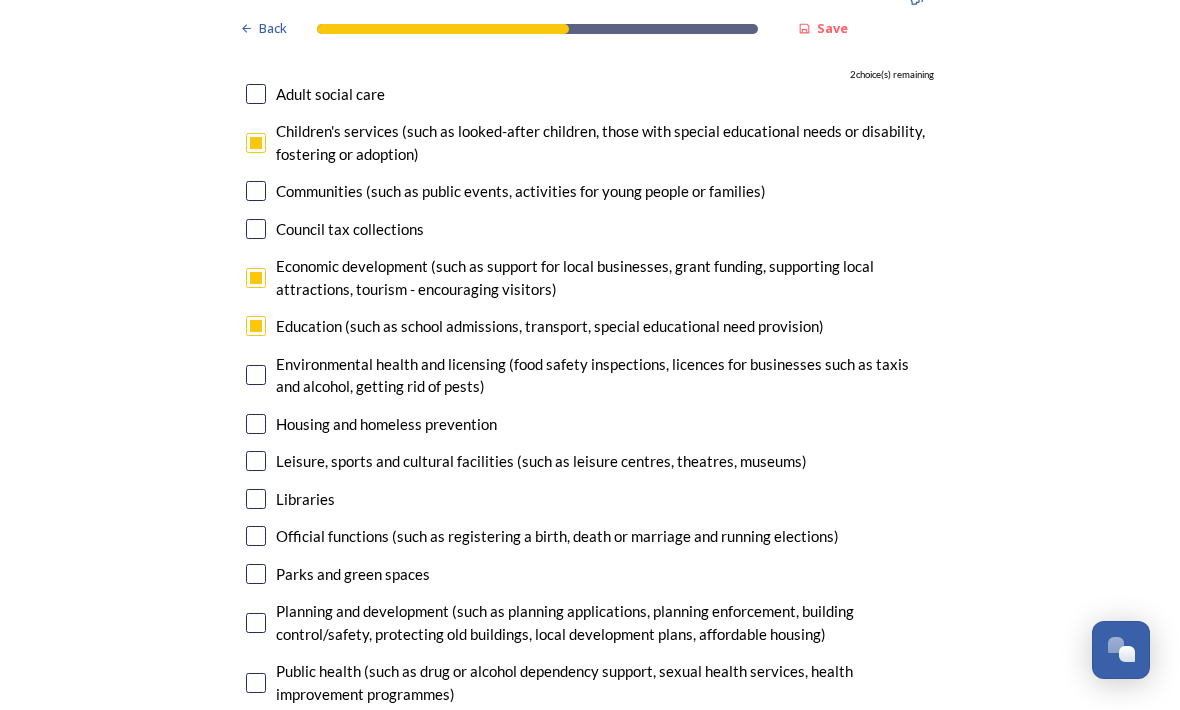 click at bounding box center (256, 425) 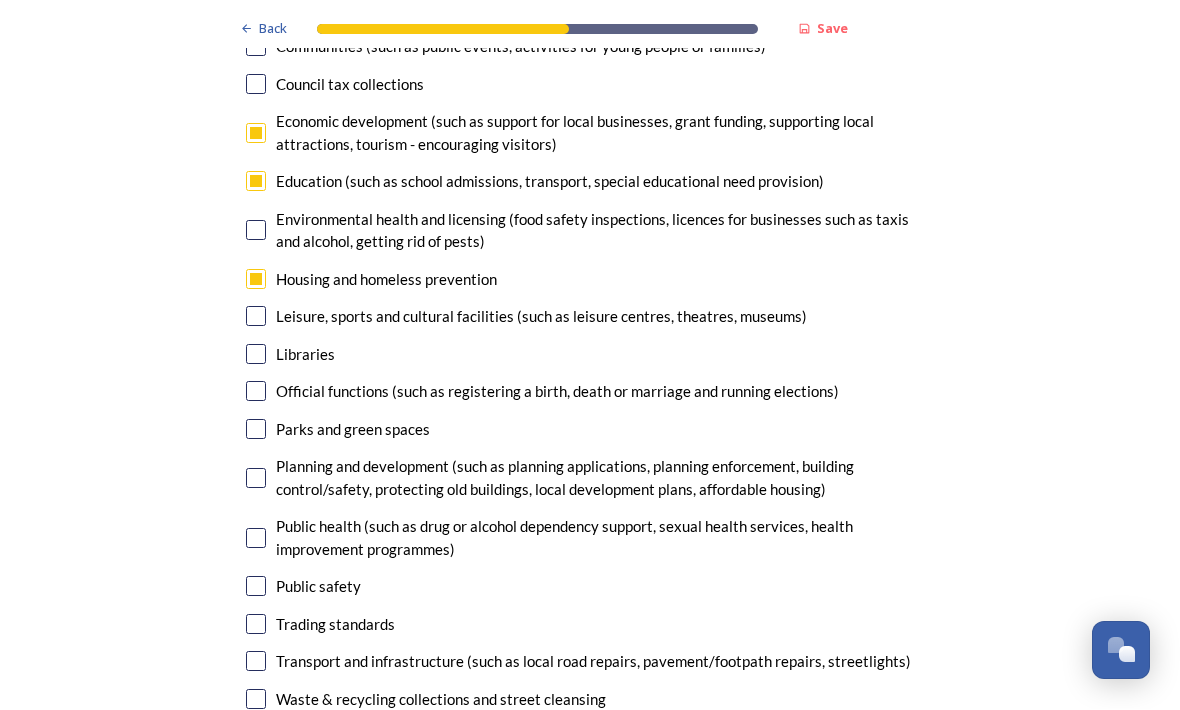 scroll, scrollTop: 4757, scrollLeft: 0, axis: vertical 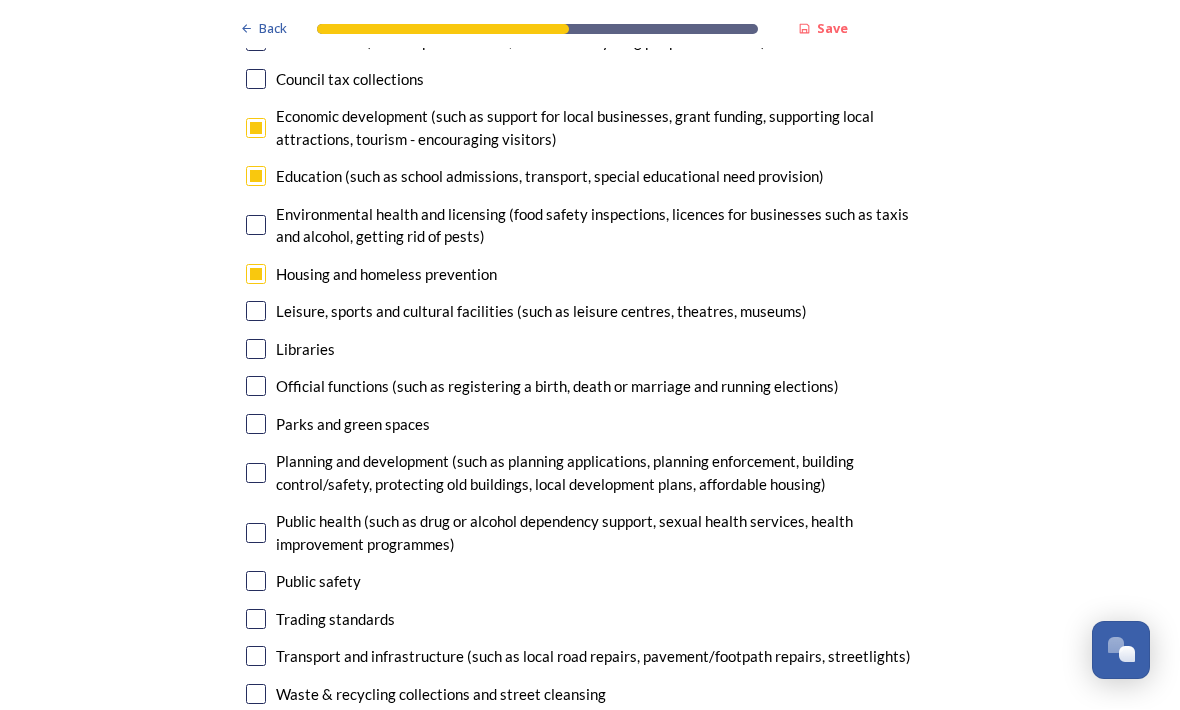 click at bounding box center (256, 657) 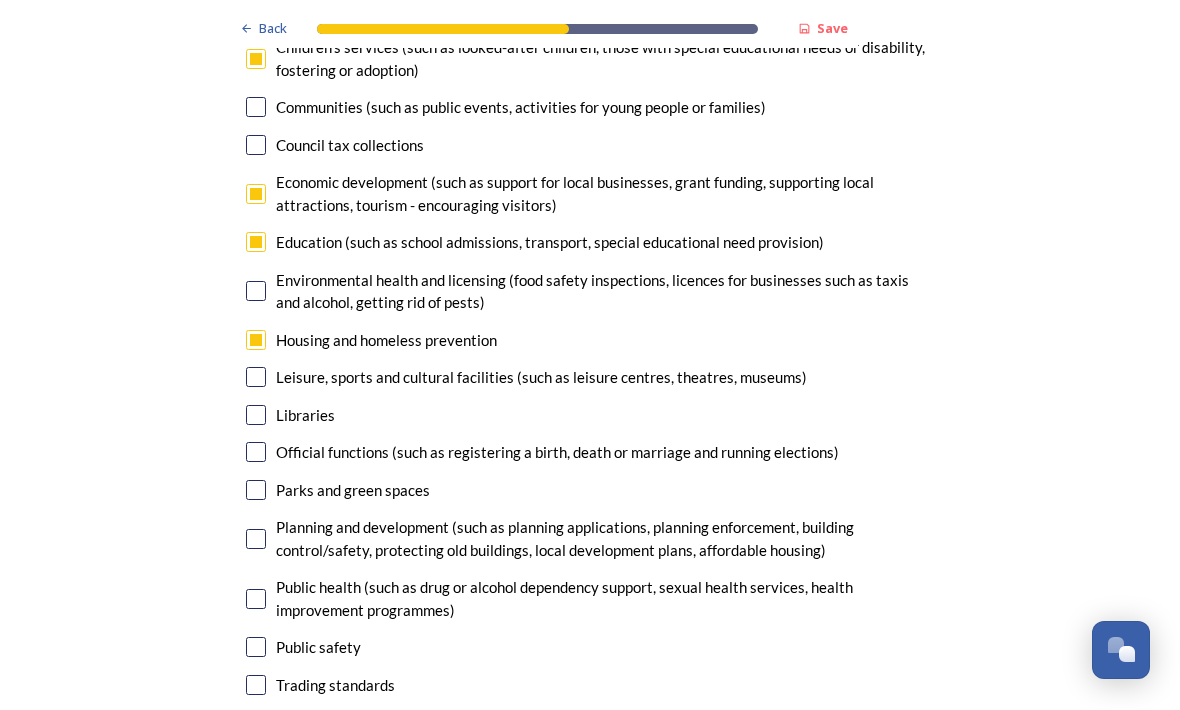 scroll, scrollTop: 4689, scrollLeft: 0, axis: vertical 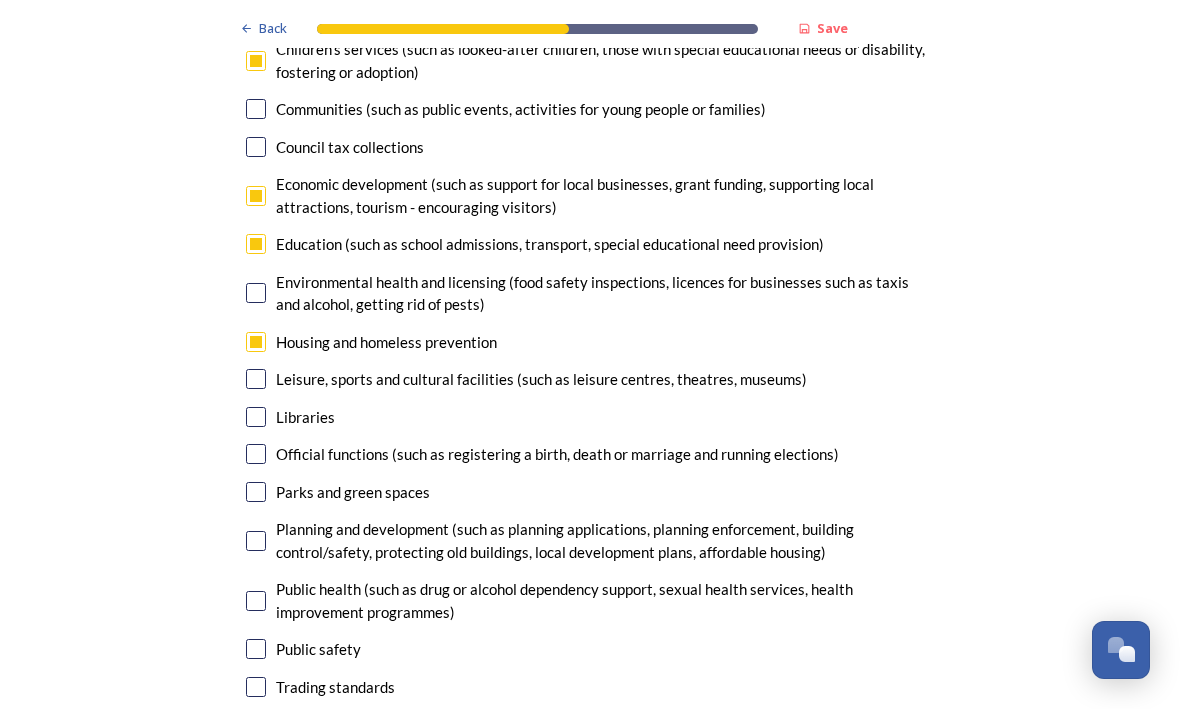 click on "Save" at bounding box center (832, 29) 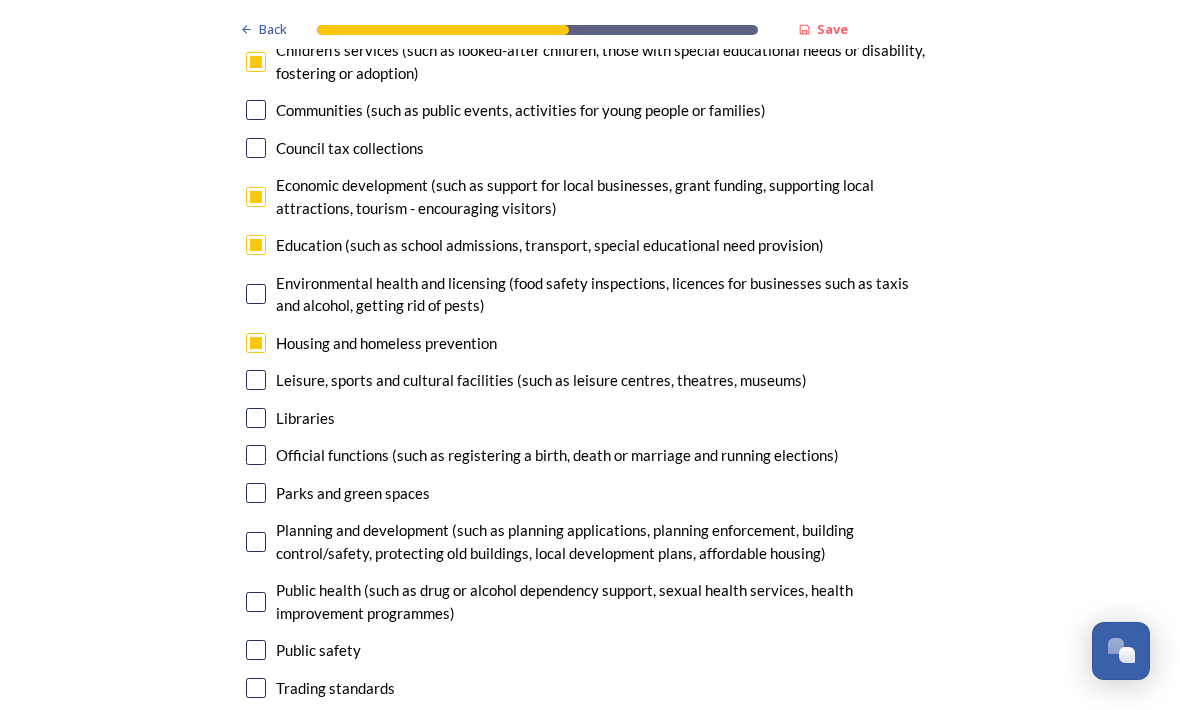 click on "Back Save Prioritising future services As explained on our  Shaping West Sussex hub , Local Government Reorganisation for West Sussex means that the county, district and borough councils will be replaced with one, or more than one, single-tier council (referred to as a unitary council) to deliver all your services.  Options currently being explored within West Sussex are detailed on our  hub , but map visuals can be found below. A single county unitary , bringing the County Council and all seven District and Borough Councils services together to form a new unitary council for West Sussex. Single unitary model (You can enlarge this map by clicking on the square expand icon in the top right of the image) Two unitary option, variation 1  -   one unitary combining Arun, Chichester and Worthing footprints and one unitary combining Adur, Crawley, Horsham, and Mid-Sussex footprints. Two unitary model variation 1 (You can enlarge this map by clicking on the square expand icon in the top right of the image) * Other 0" at bounding box center (590, -1352) 